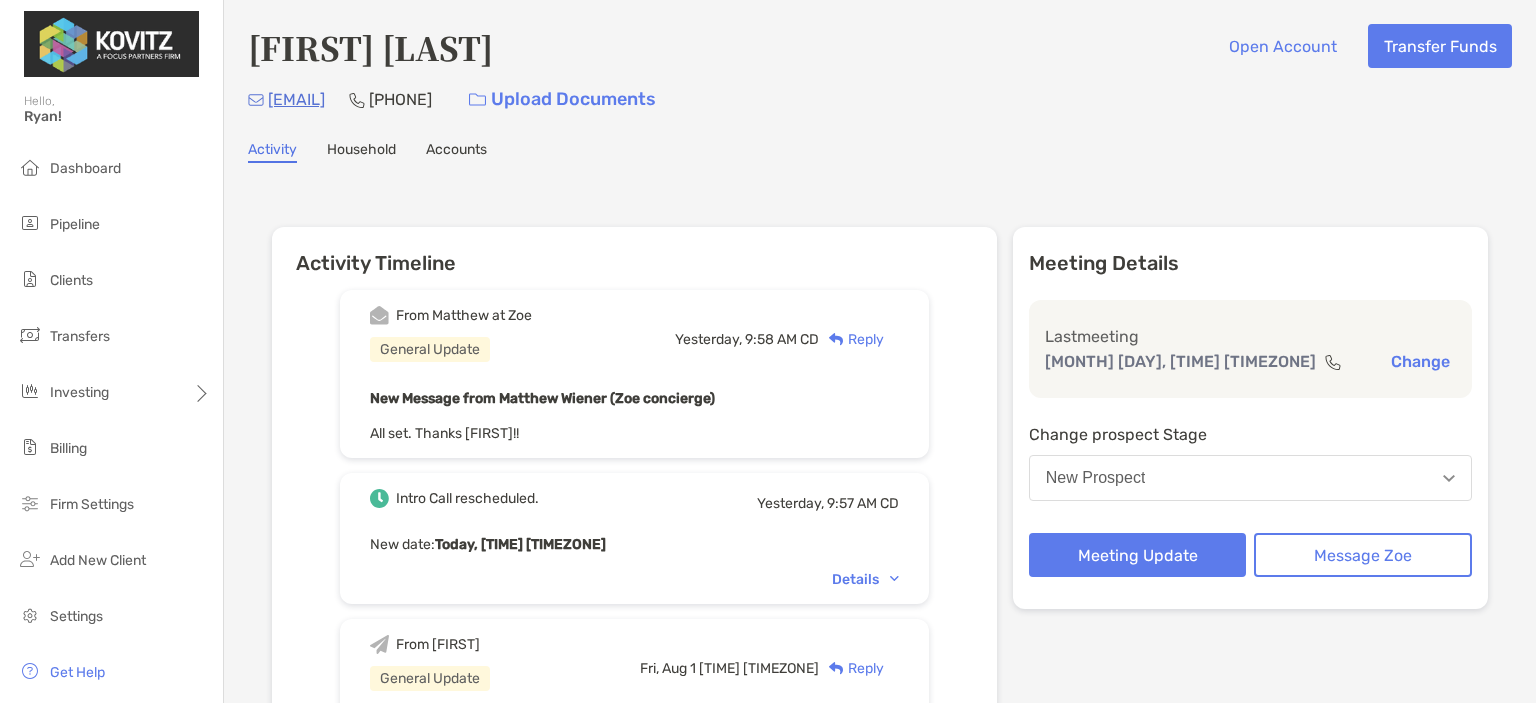 scroll, scrollTop: 0, scrollLeft: 0, axis: both 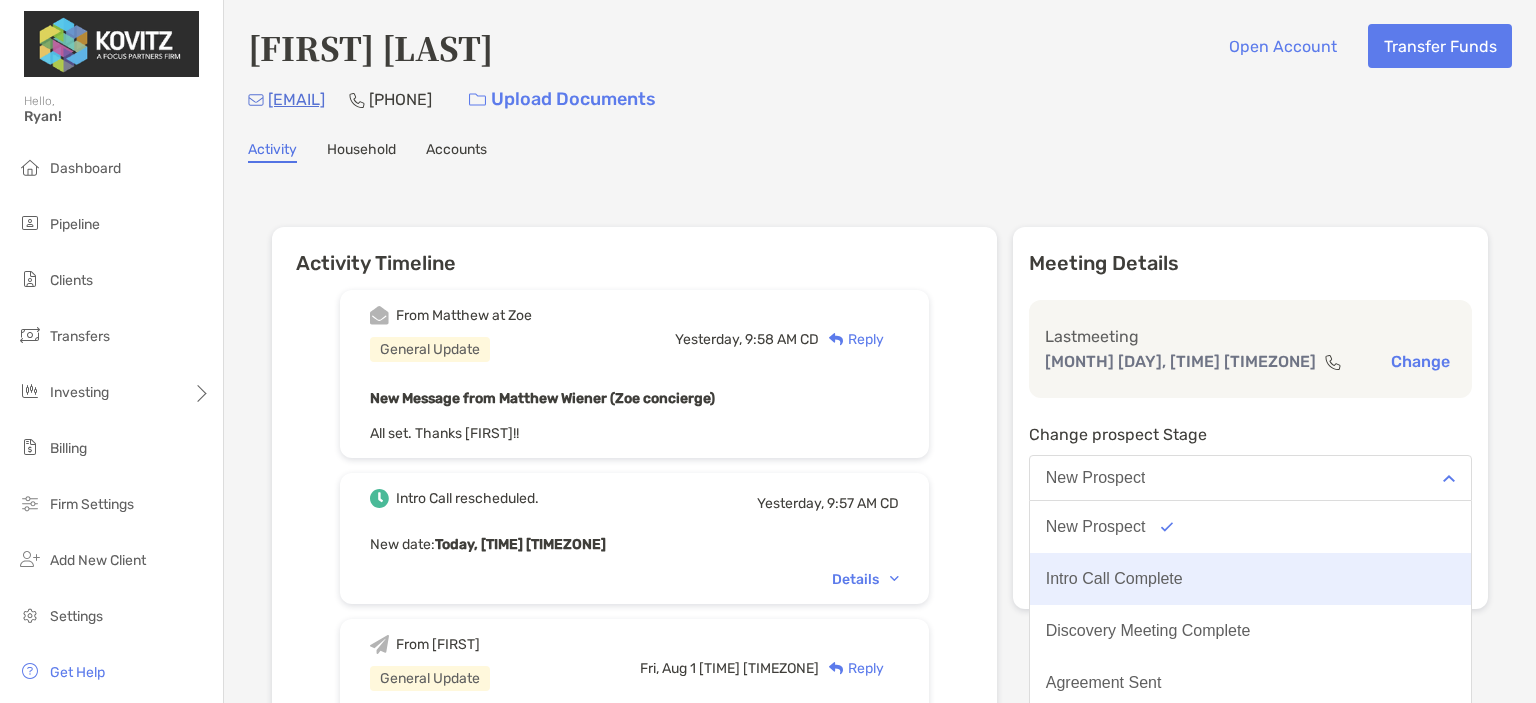 click on "Intro Call Complete" at bounding box center (1250, 579) 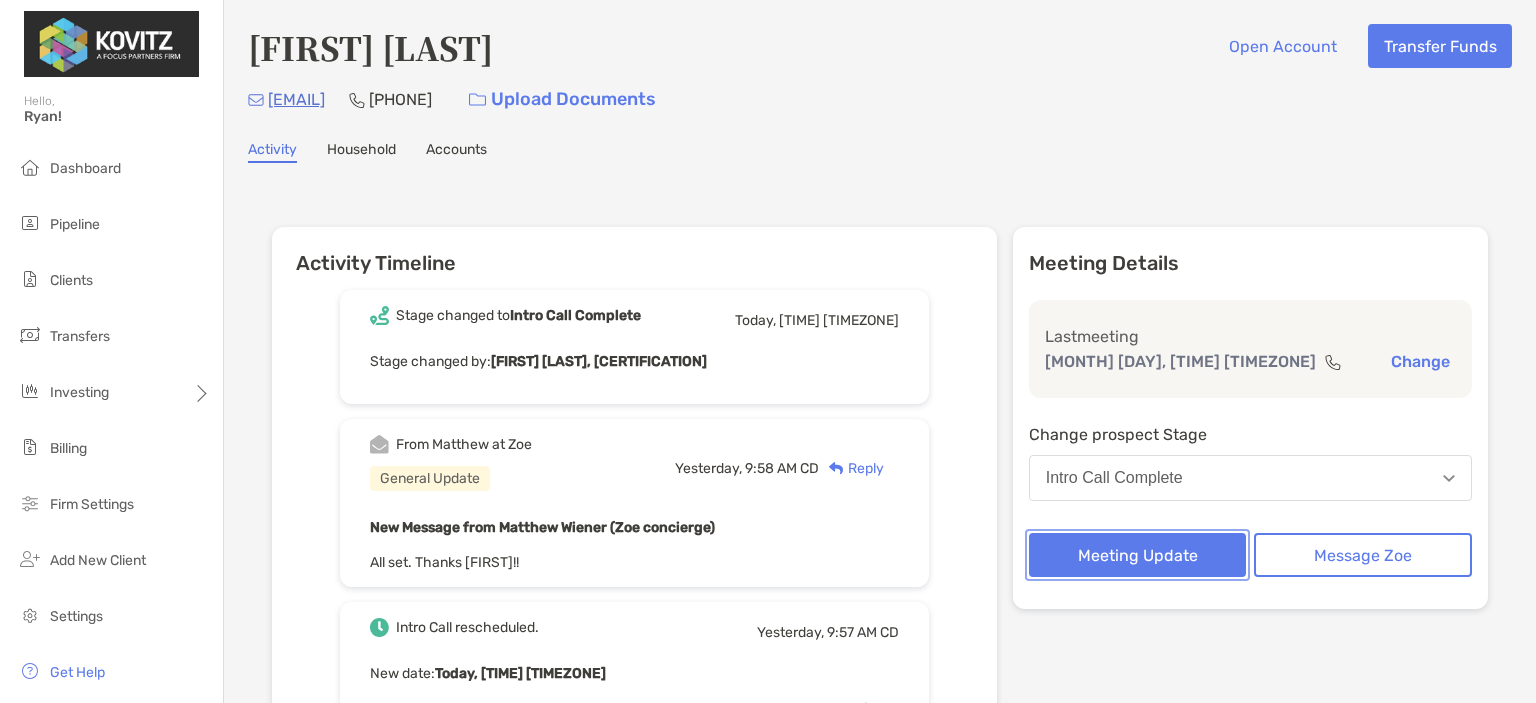 click on "Meeting Update" at bounding box center (1138, 555) 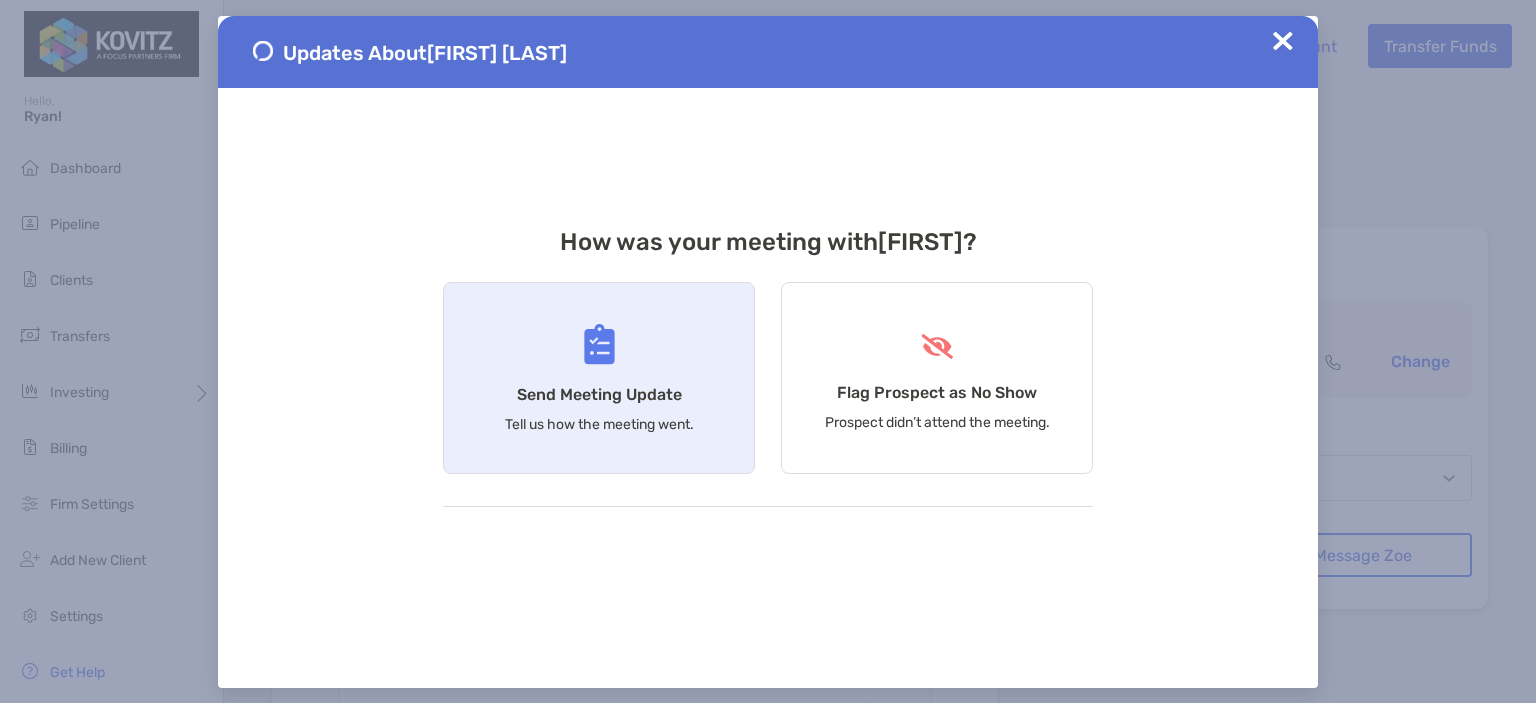 click on "Send Meeting Update Tell us how the meeting went." at bounding box center (599, 378) 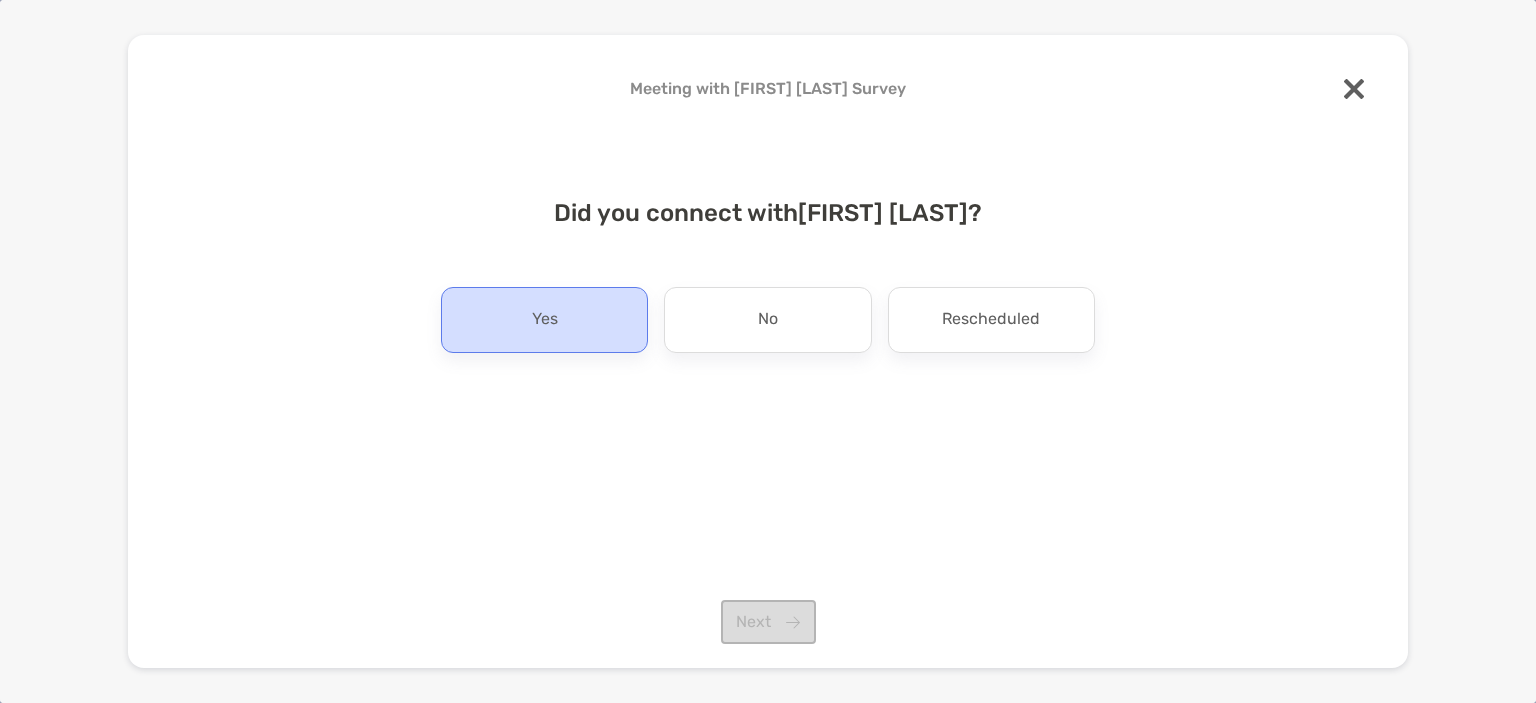 click on "Yes" at bounding box center [544, 320] 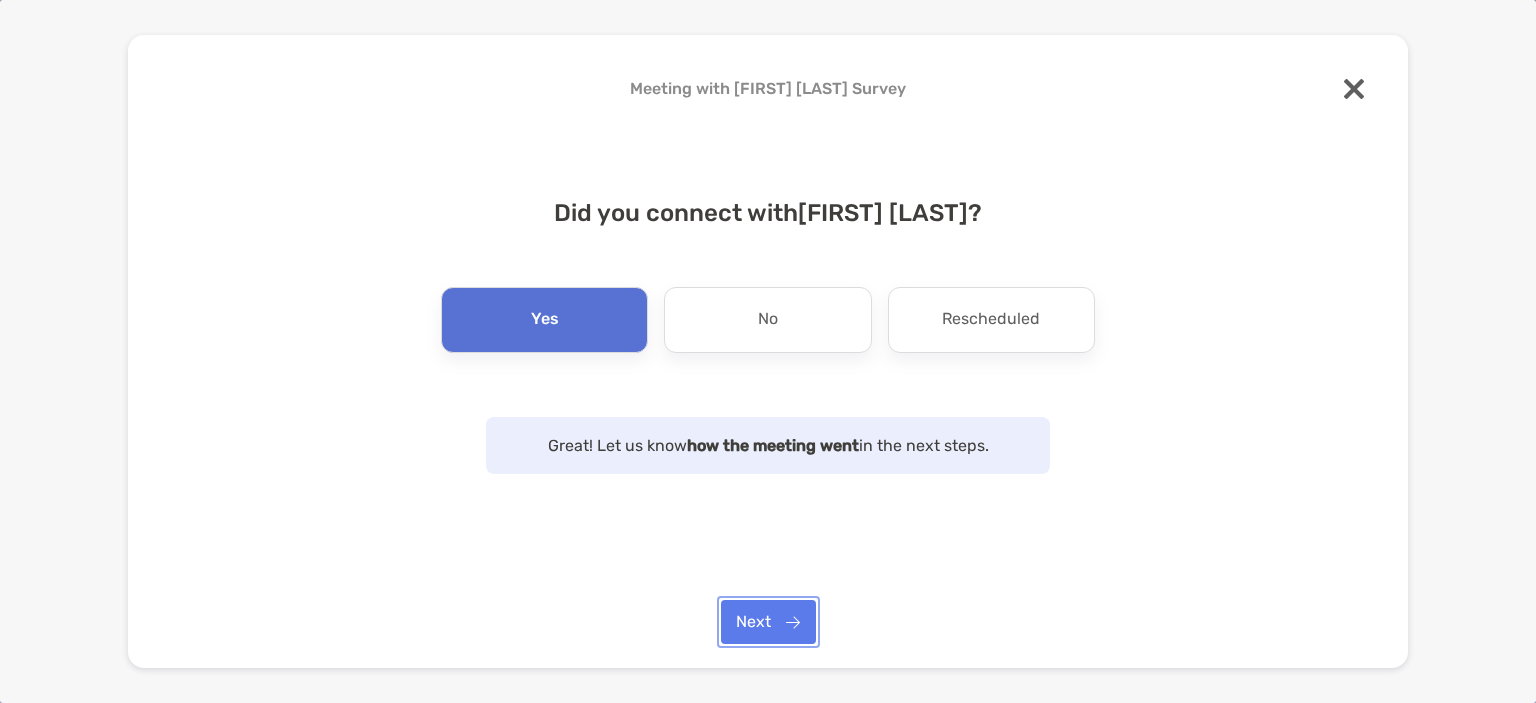 click on "Next" at bounding box center (768, 622) 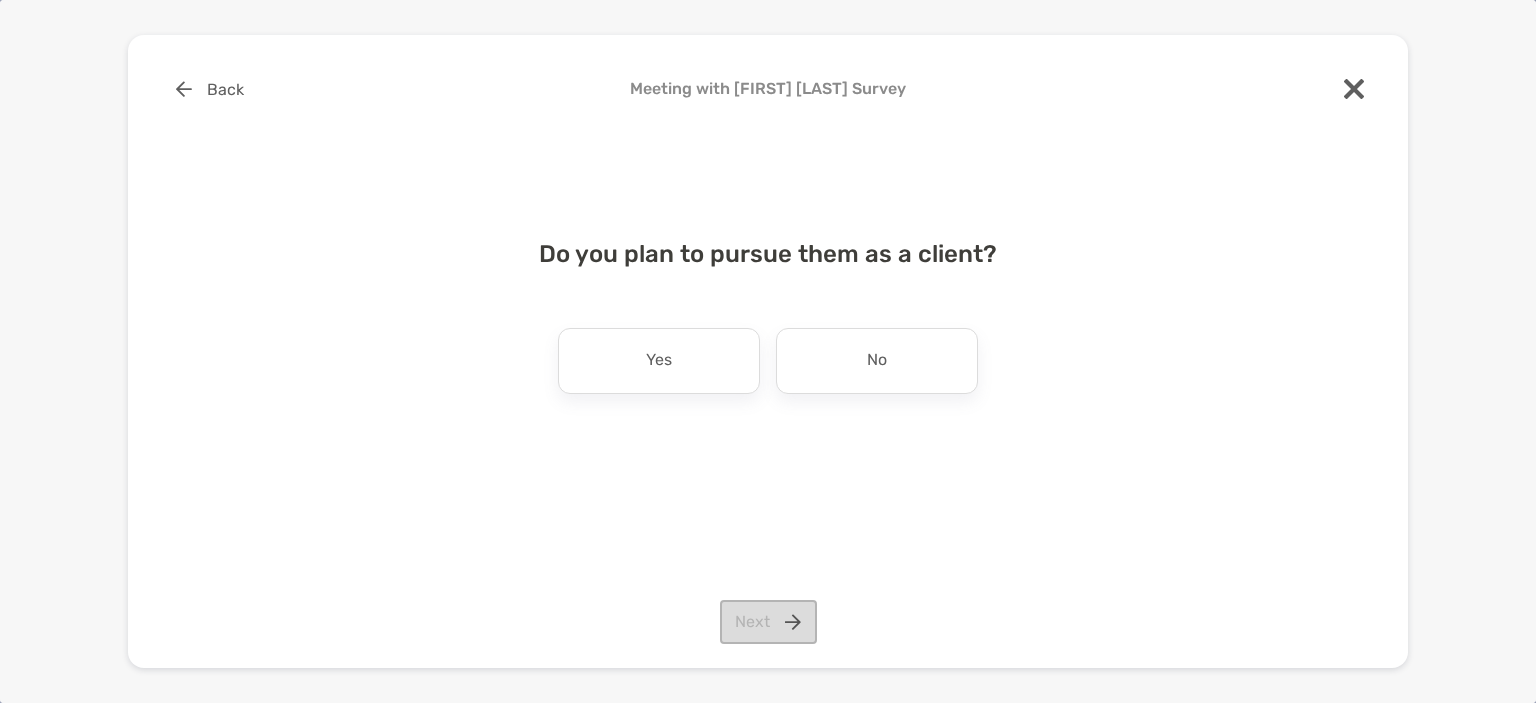 click on "Yes" at bounding box center [659, 361] 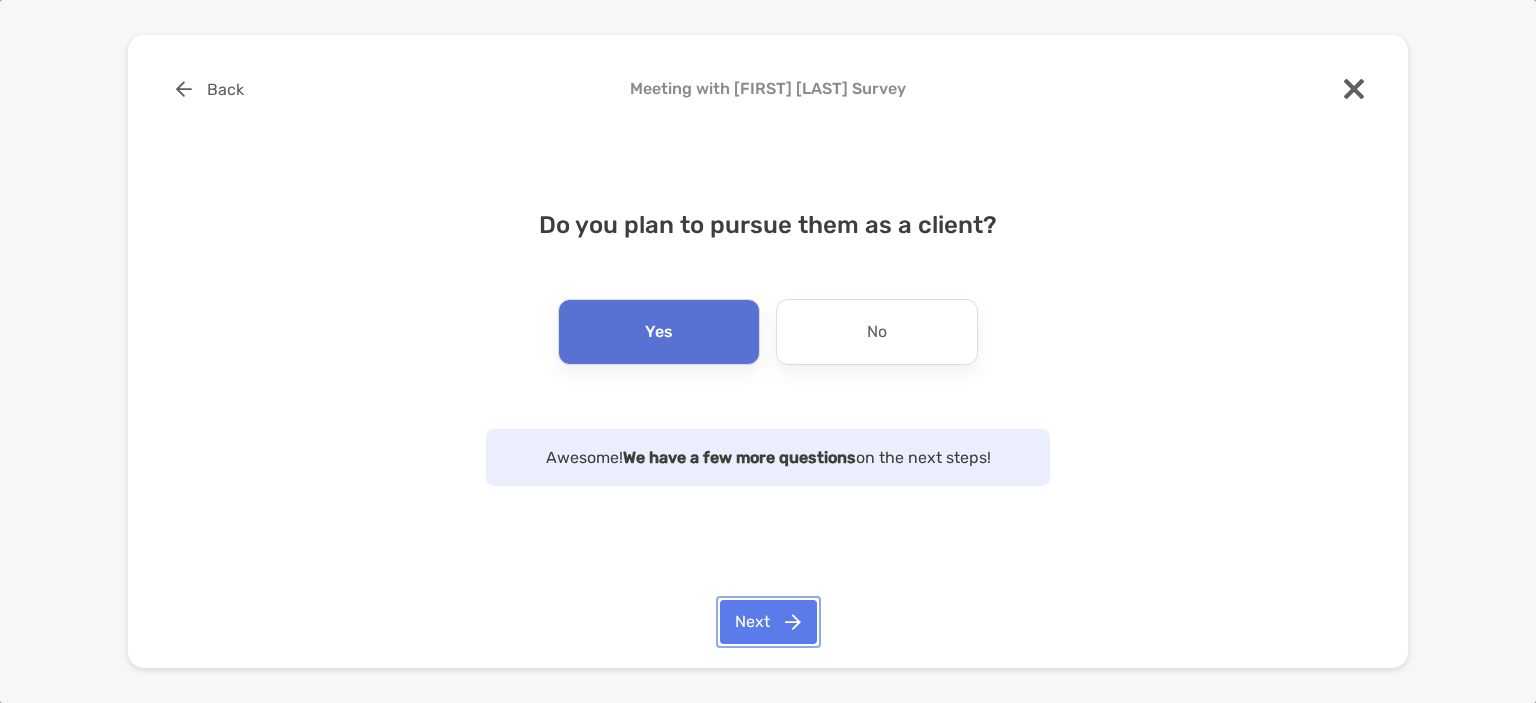 click on "Next" at bounding box center [768, 622] 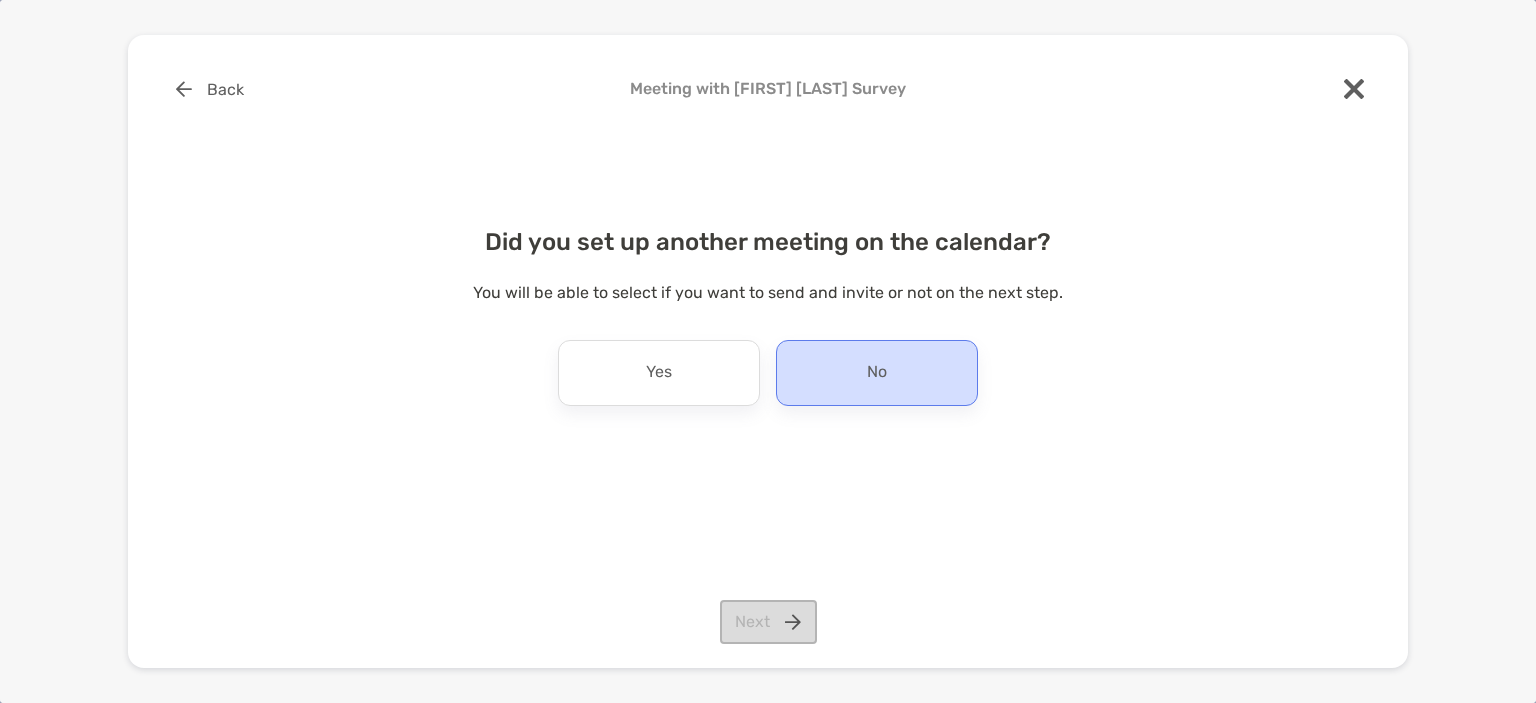 click on "No" at bounding box center (877, 373) 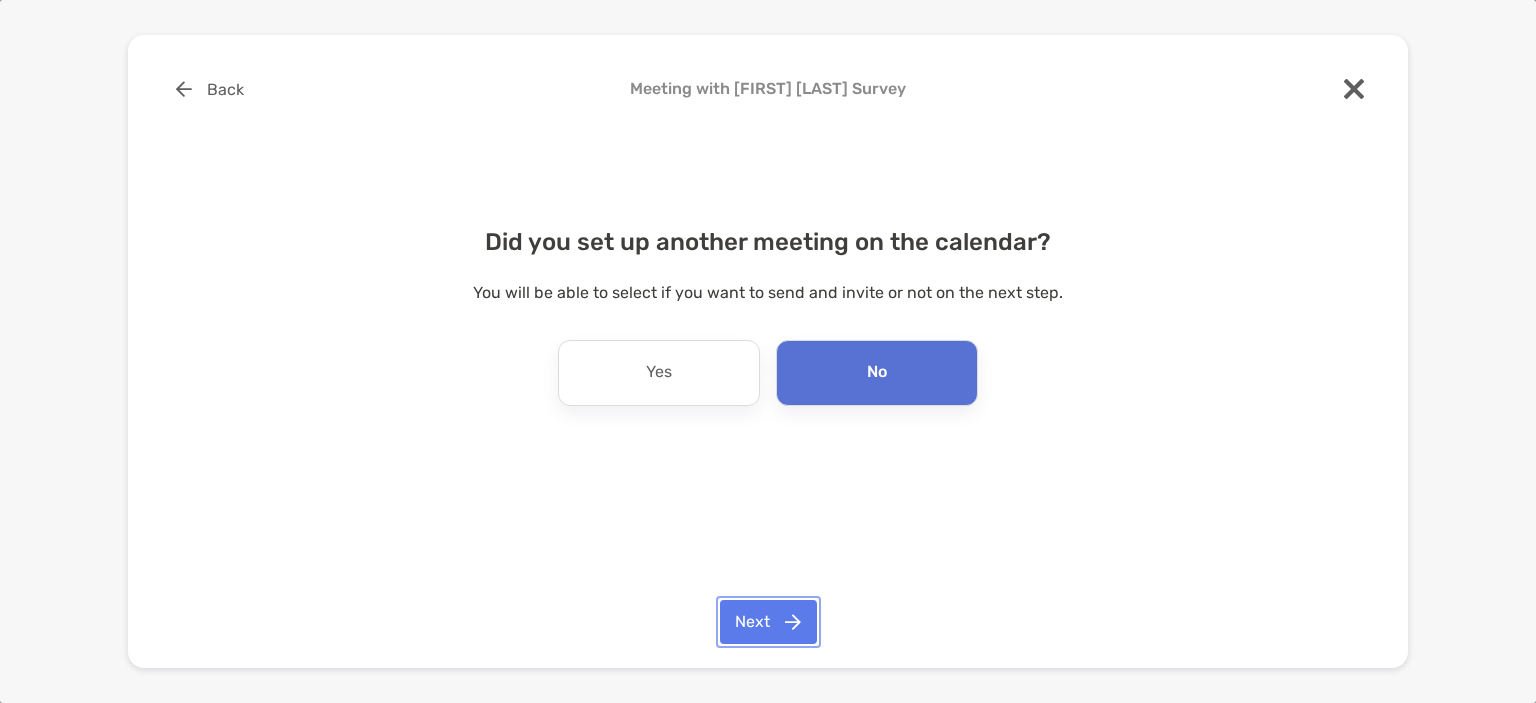click on "Next" at bounding box center (768, 622) 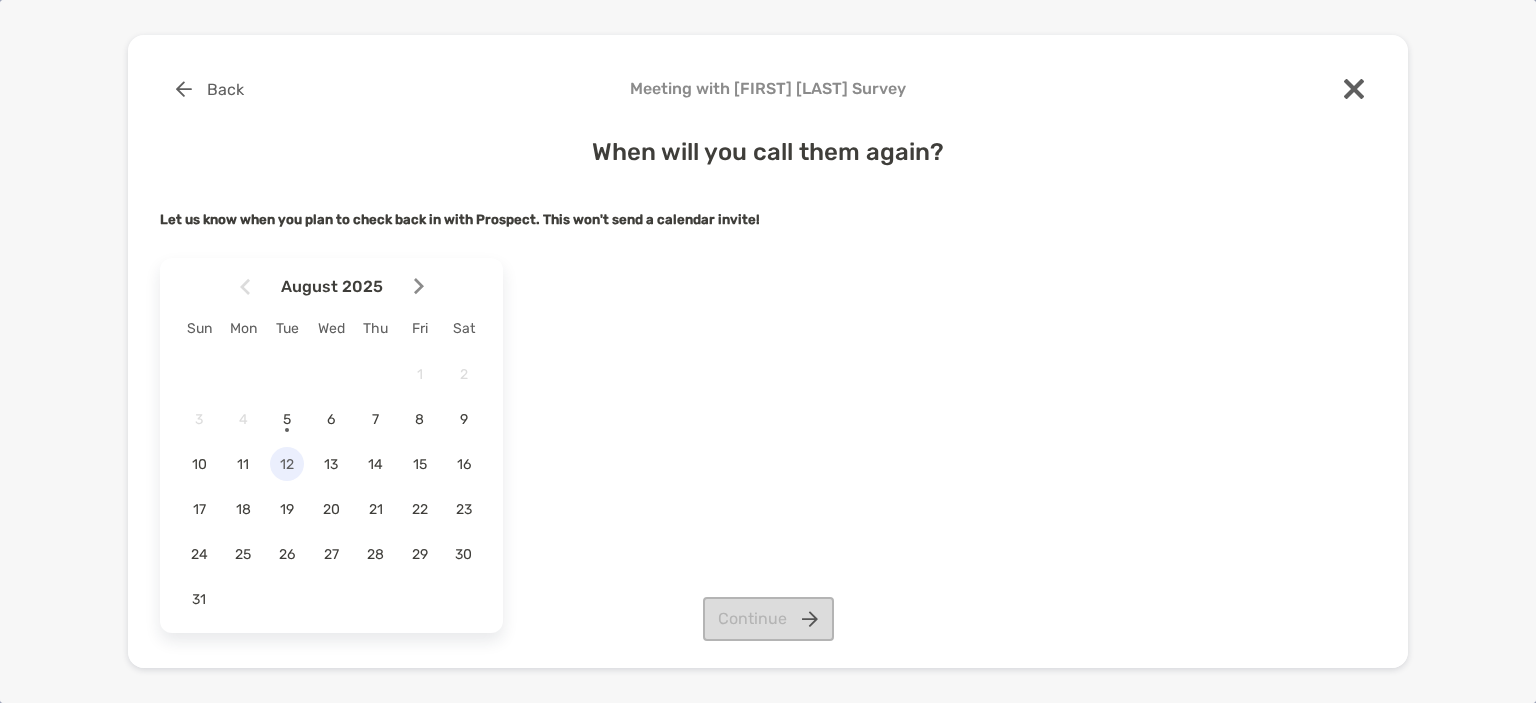 click on "12" at bounding box center [287, 464] 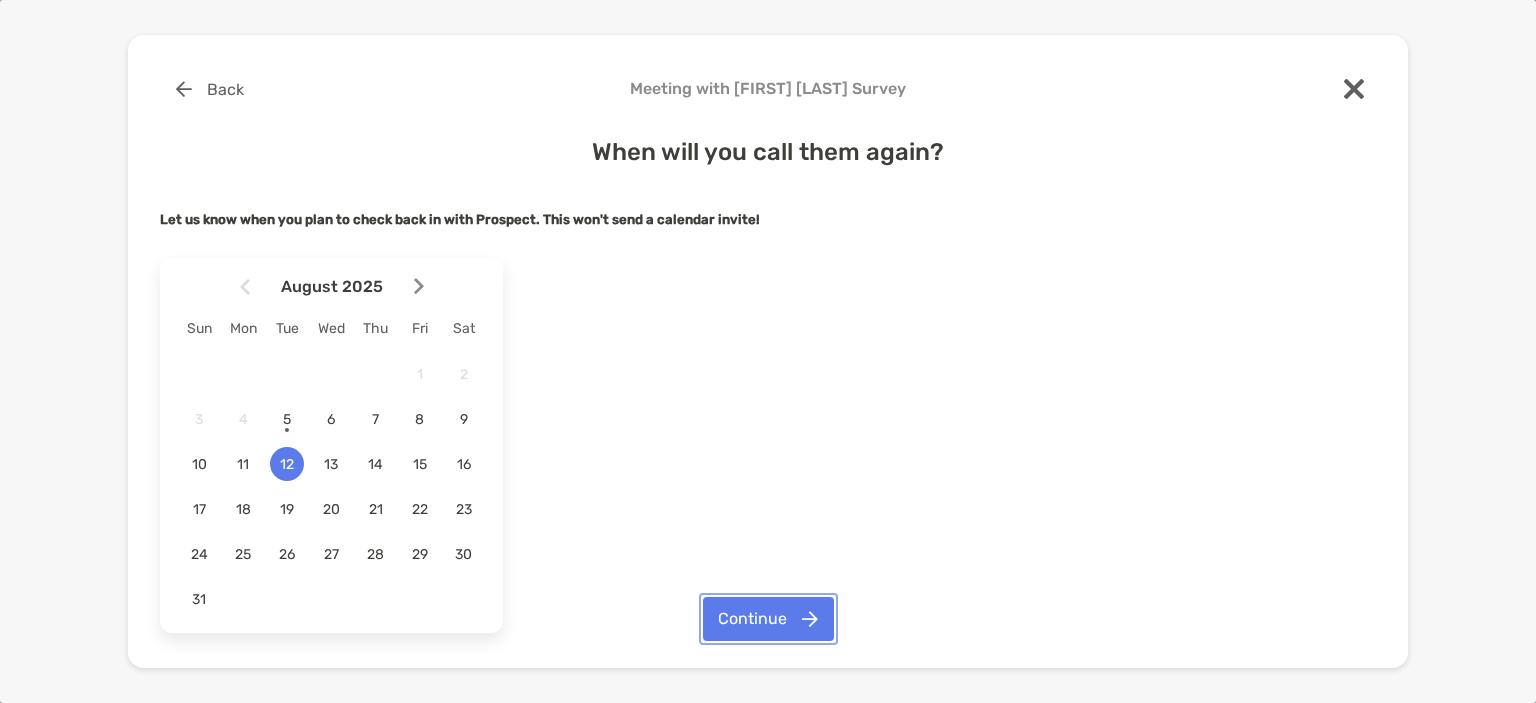 click on "Continue" at bounding box center (768, 619) 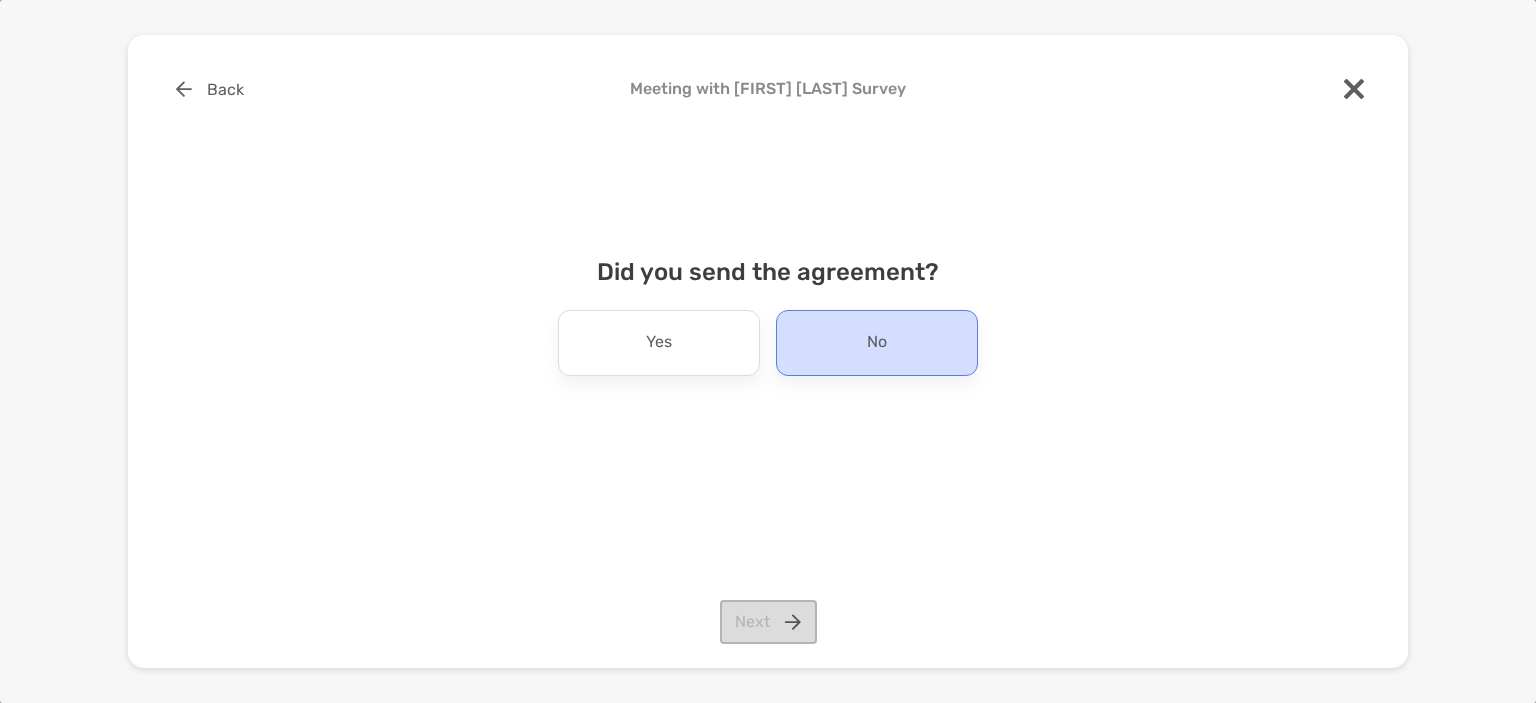 click on "No" at bounding box center [877, 343] 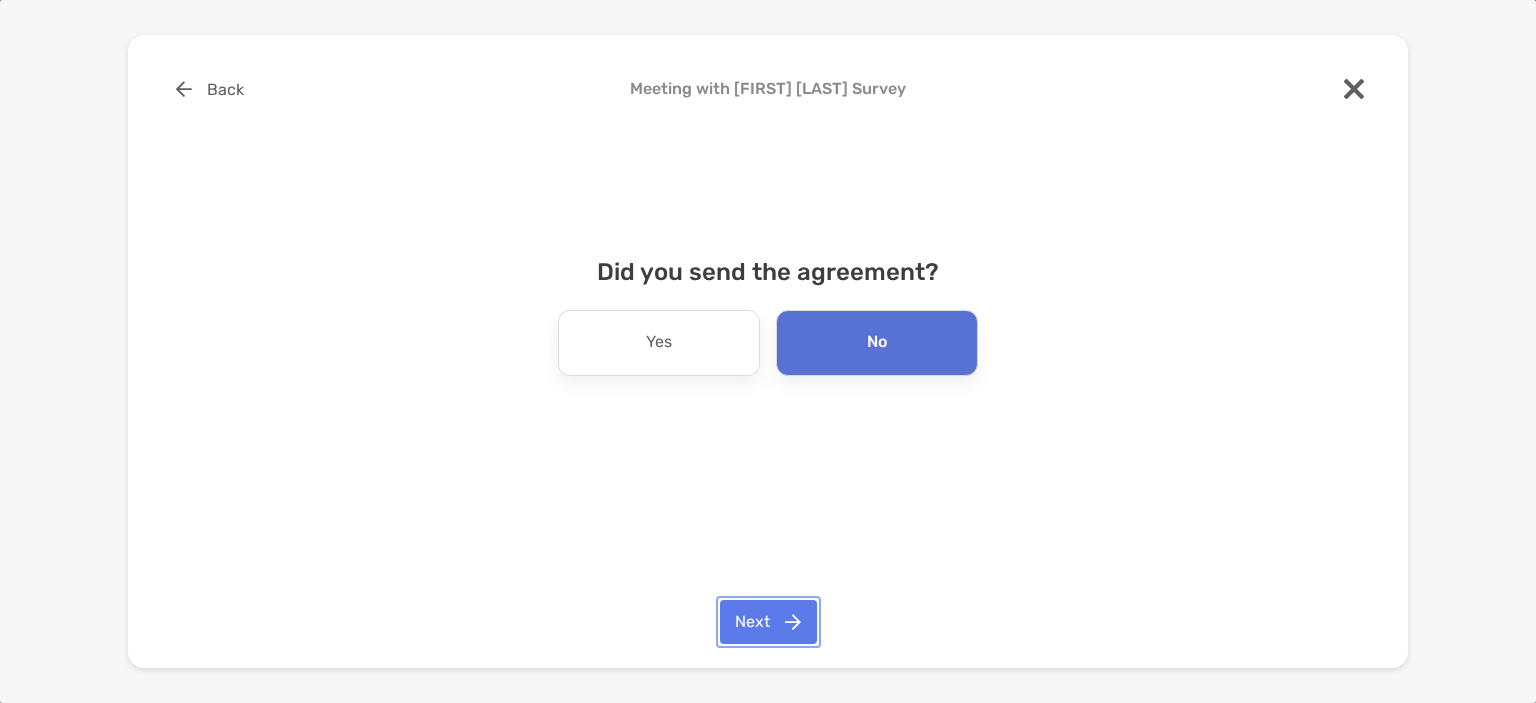 click on "Next" at bounding box center [768, 622] 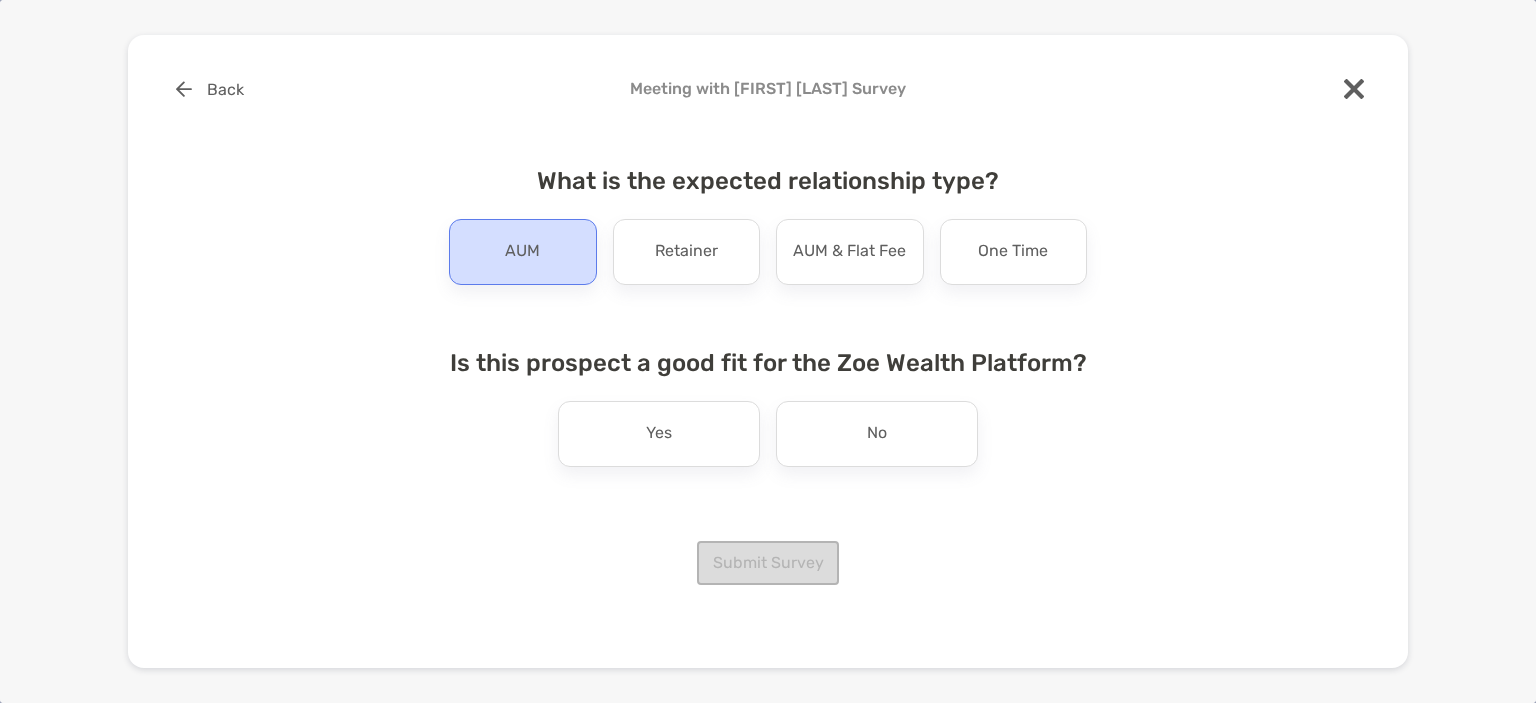 click on "AUM" at bounding box center (522, 252) 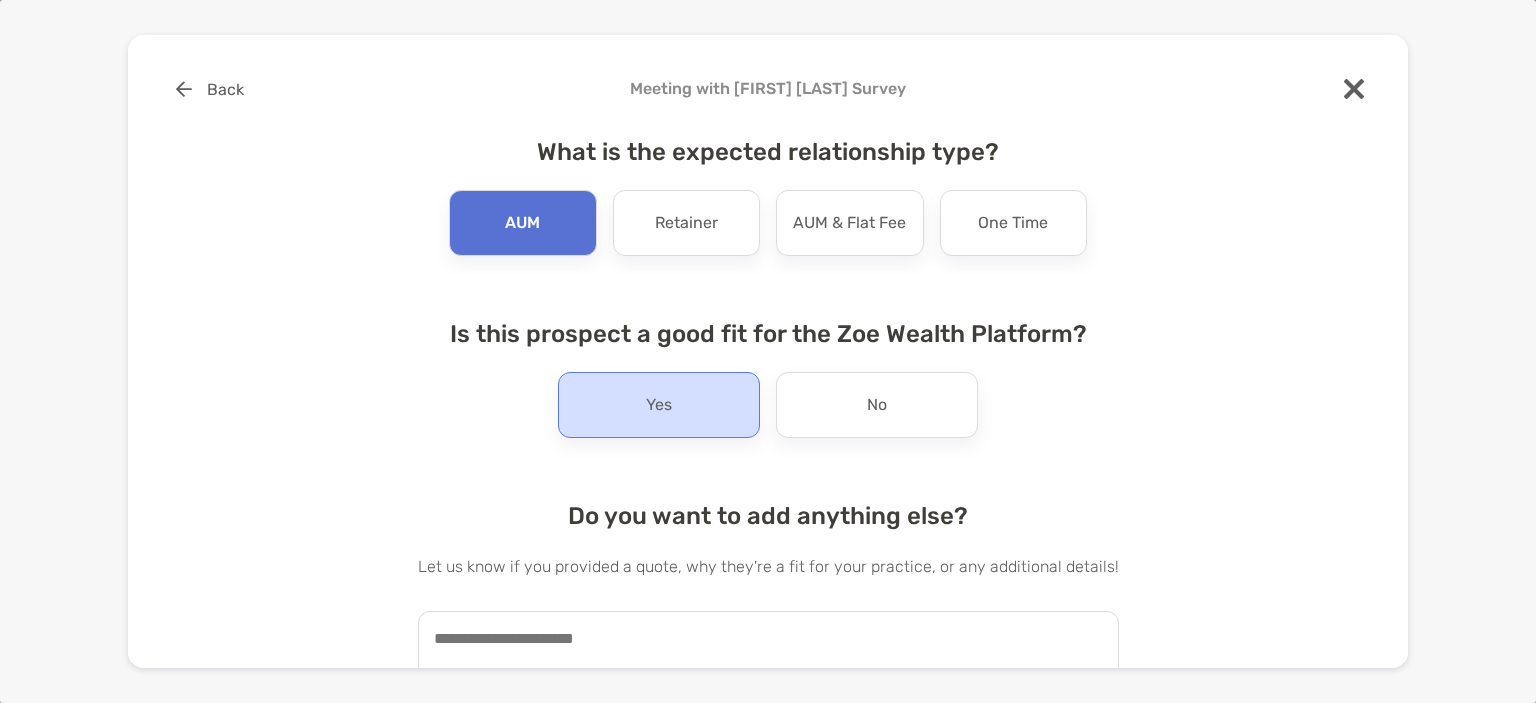 click on "Yes" at bounding box center [659, 405] 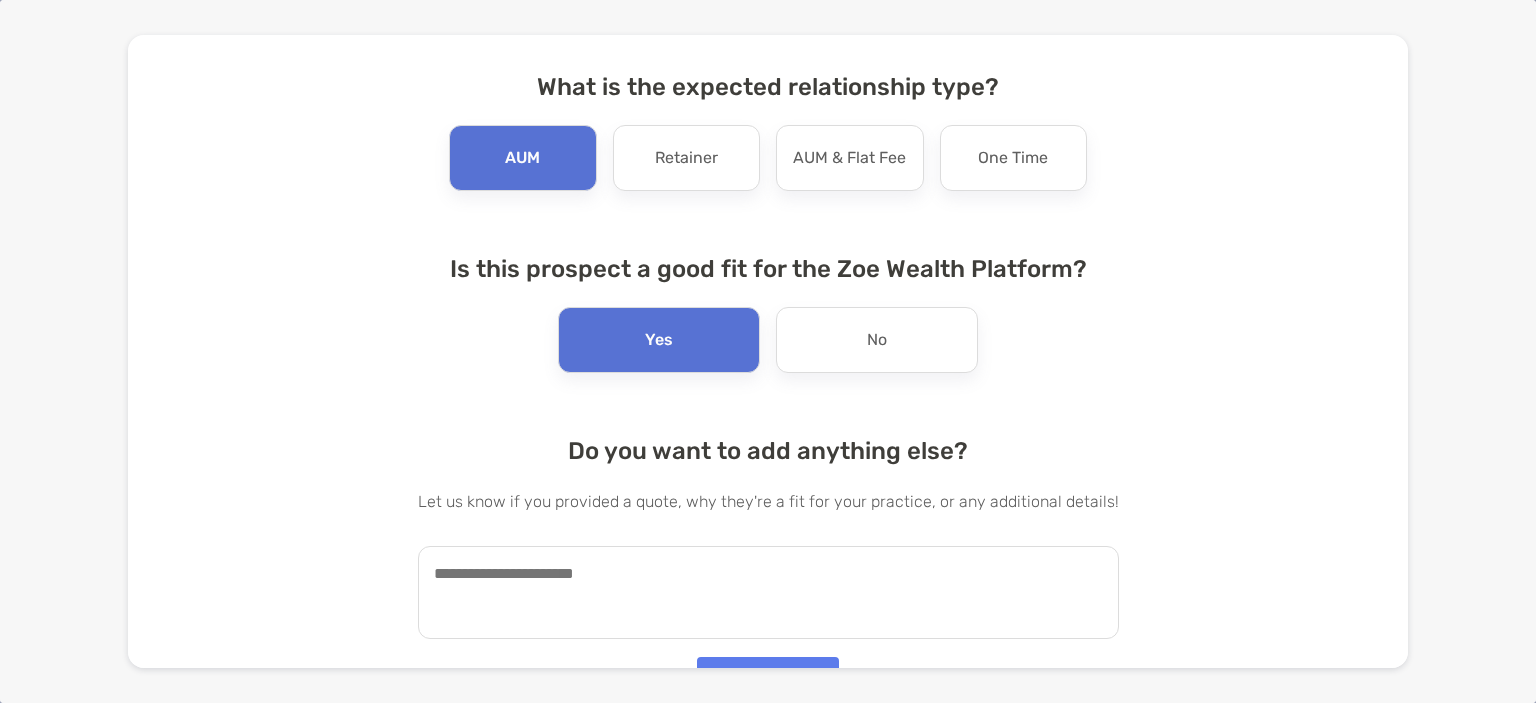 scroll, scrollTop: 99, scrollLeft: 0, axis: vertical 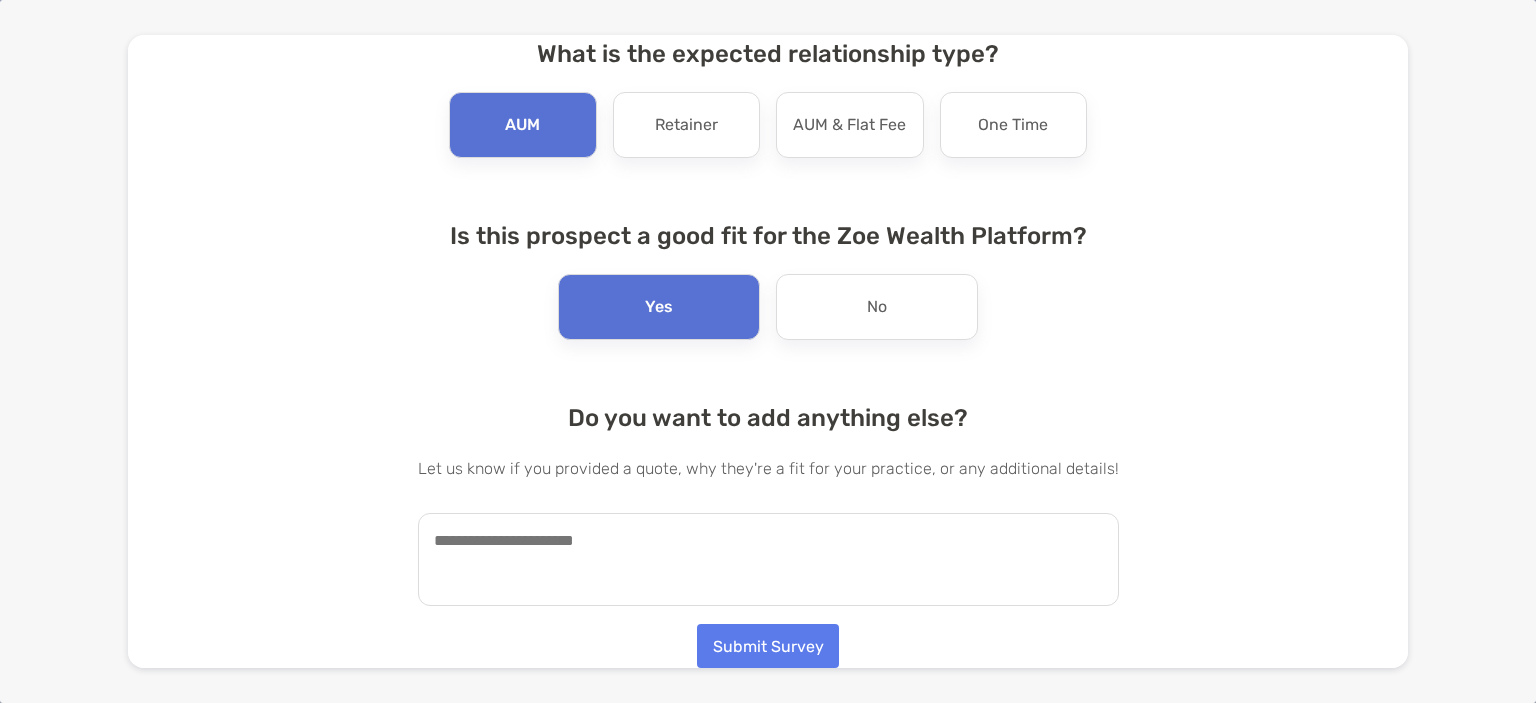 click at bounding box center (768, 559) 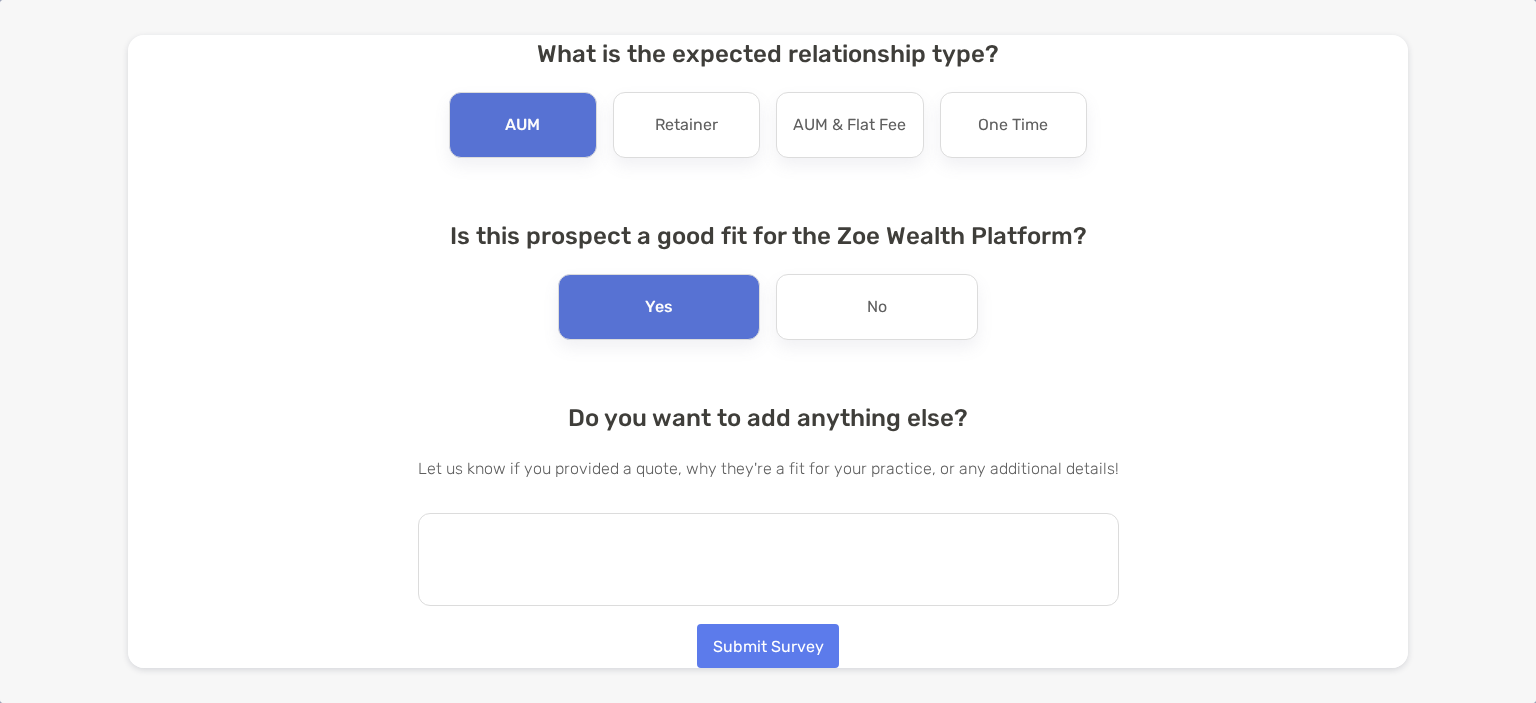 paste on "**********" 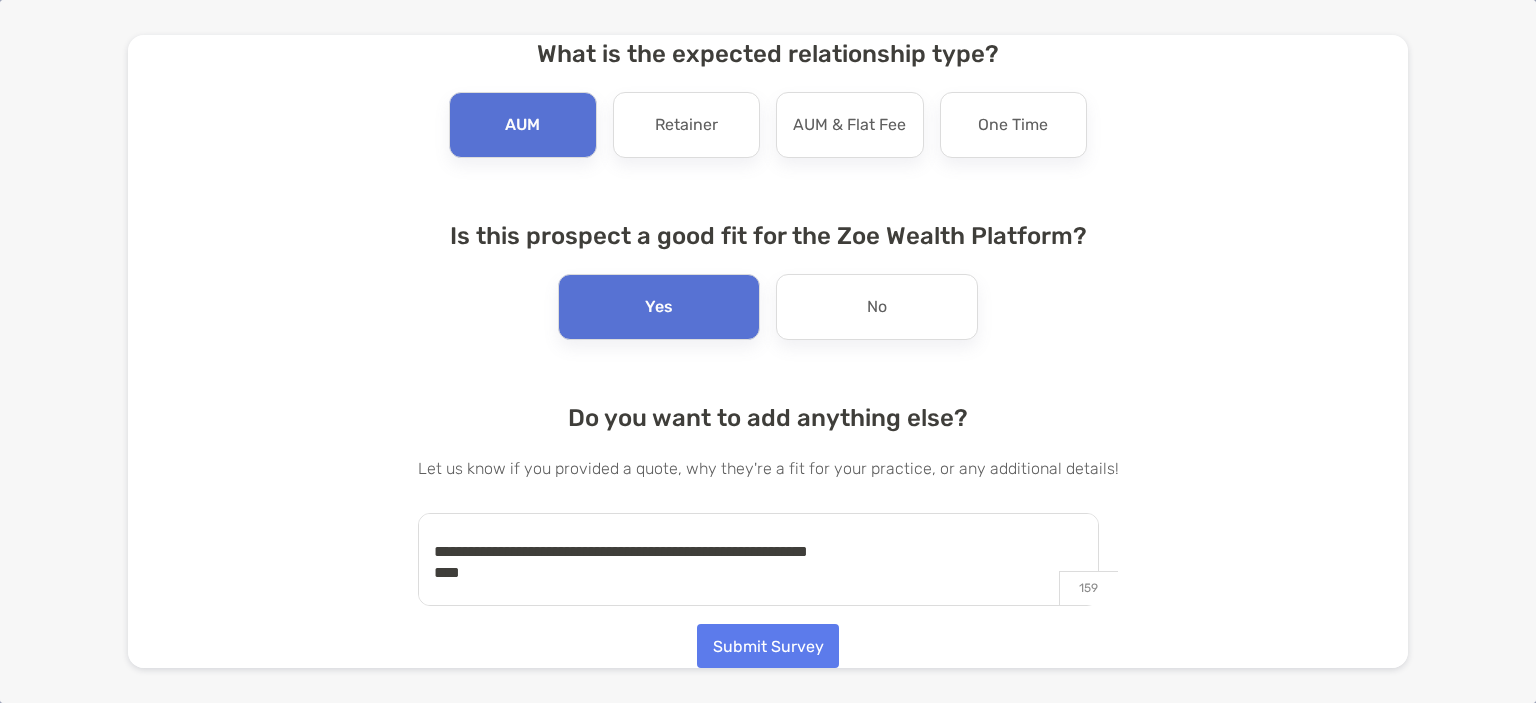 scroll, scrollTop: 701, scrollLeft: 0, axis: vertical 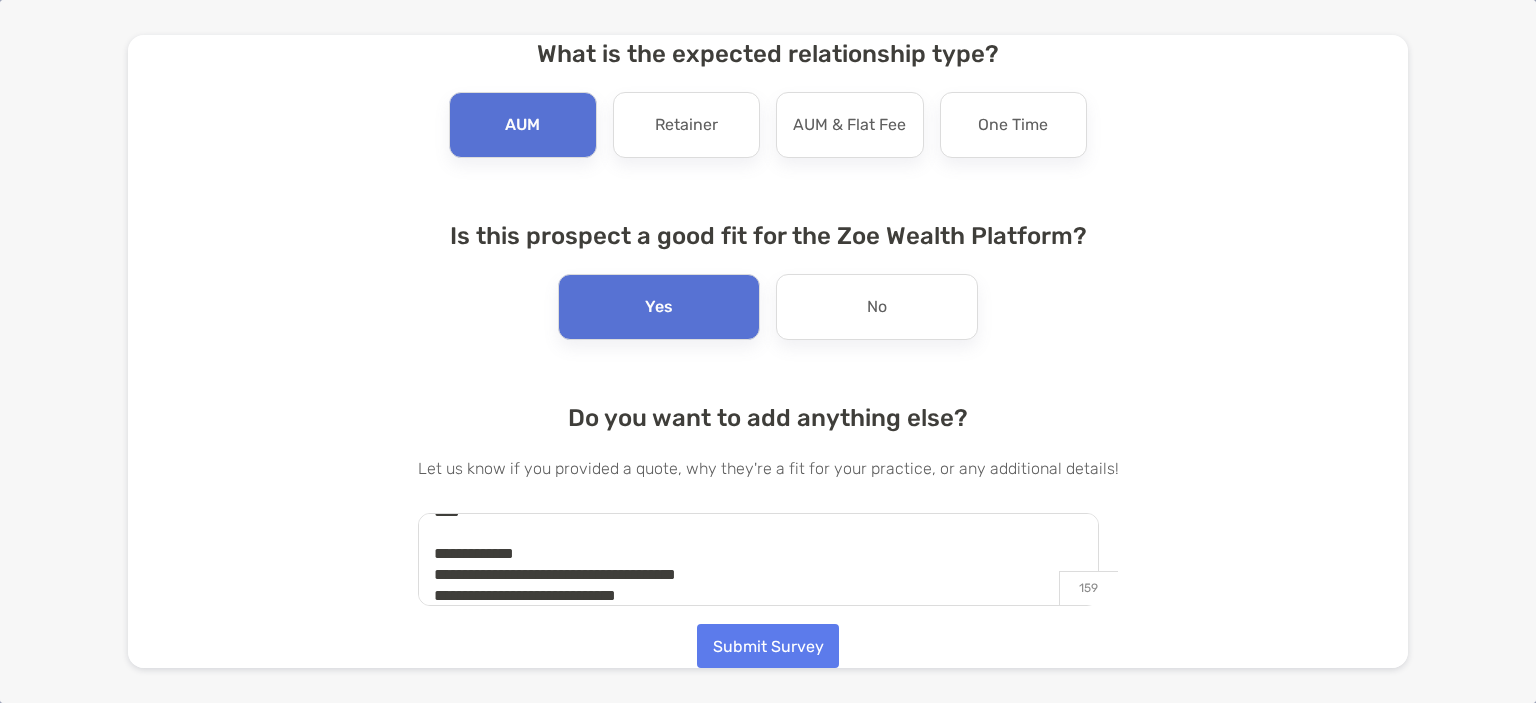click on "**********" at bounding box center [758, 559] 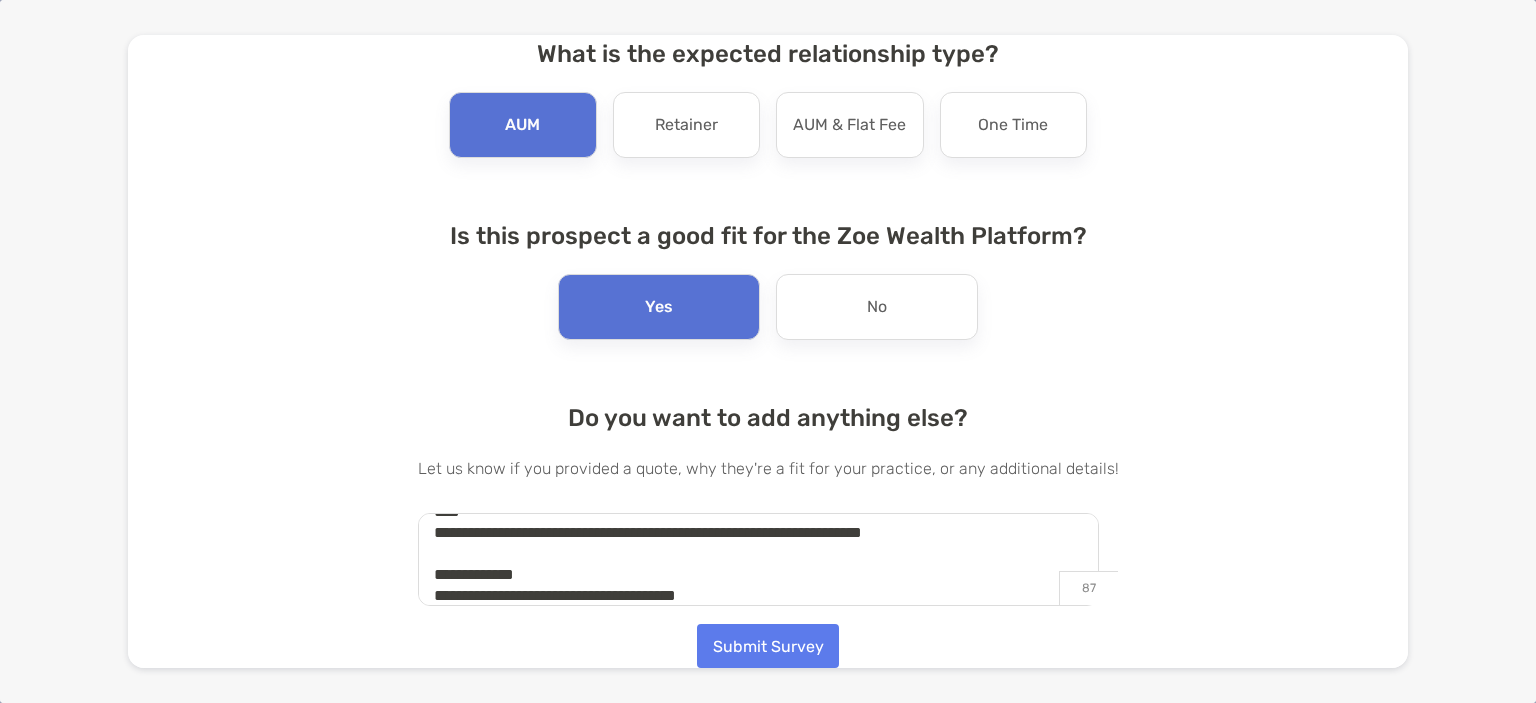 scroll, scrollTop: 730, scrollLeft: 0, axis: vertical 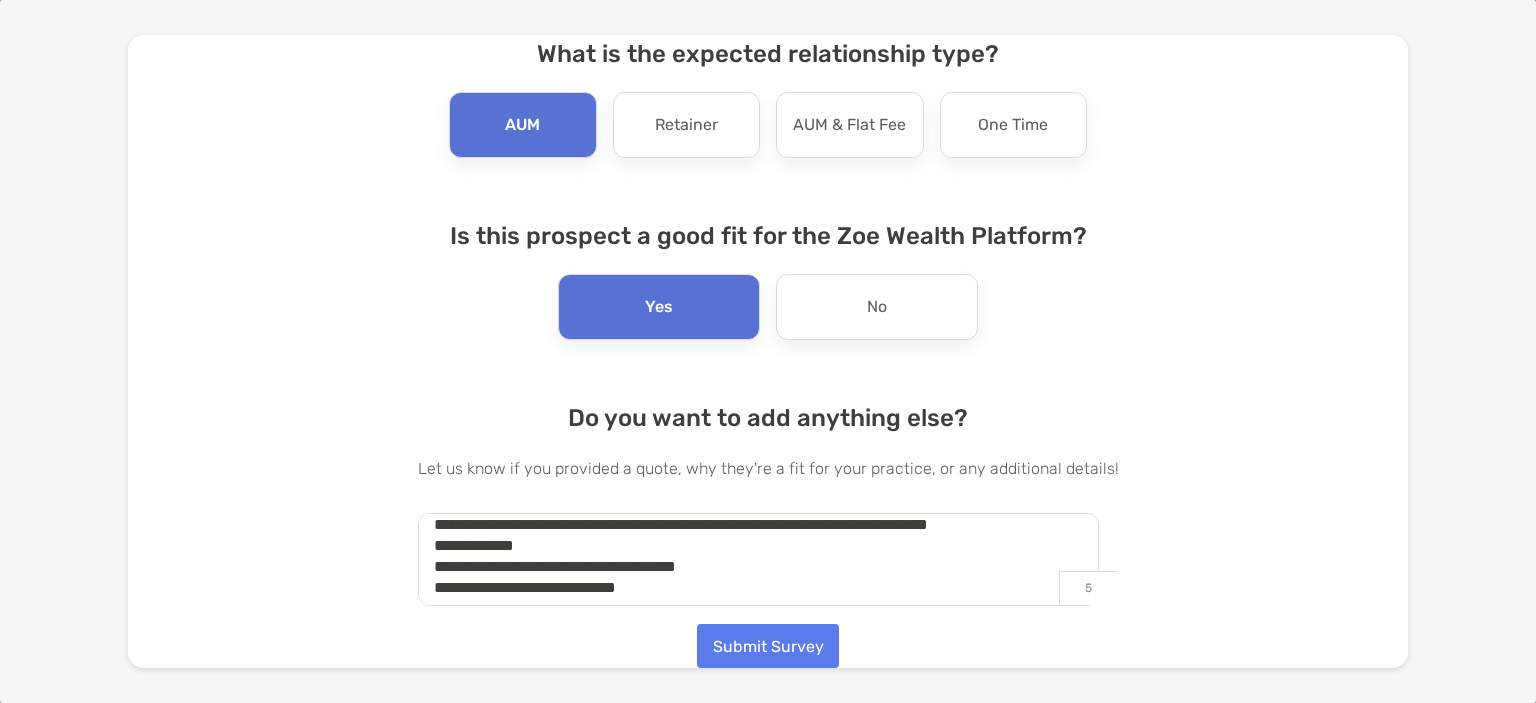 type on "**********" 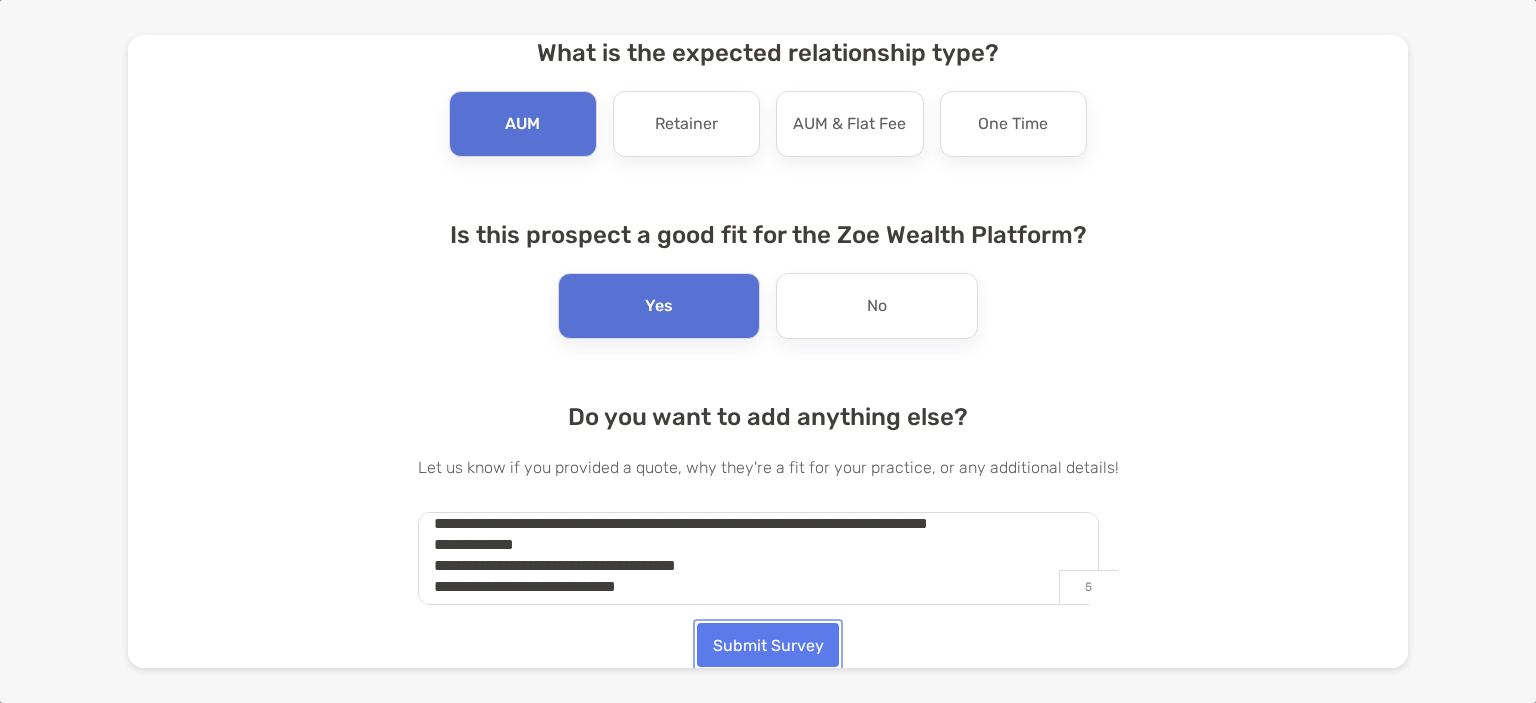 click on "Submit Survey" at bounding box center [768, 645] 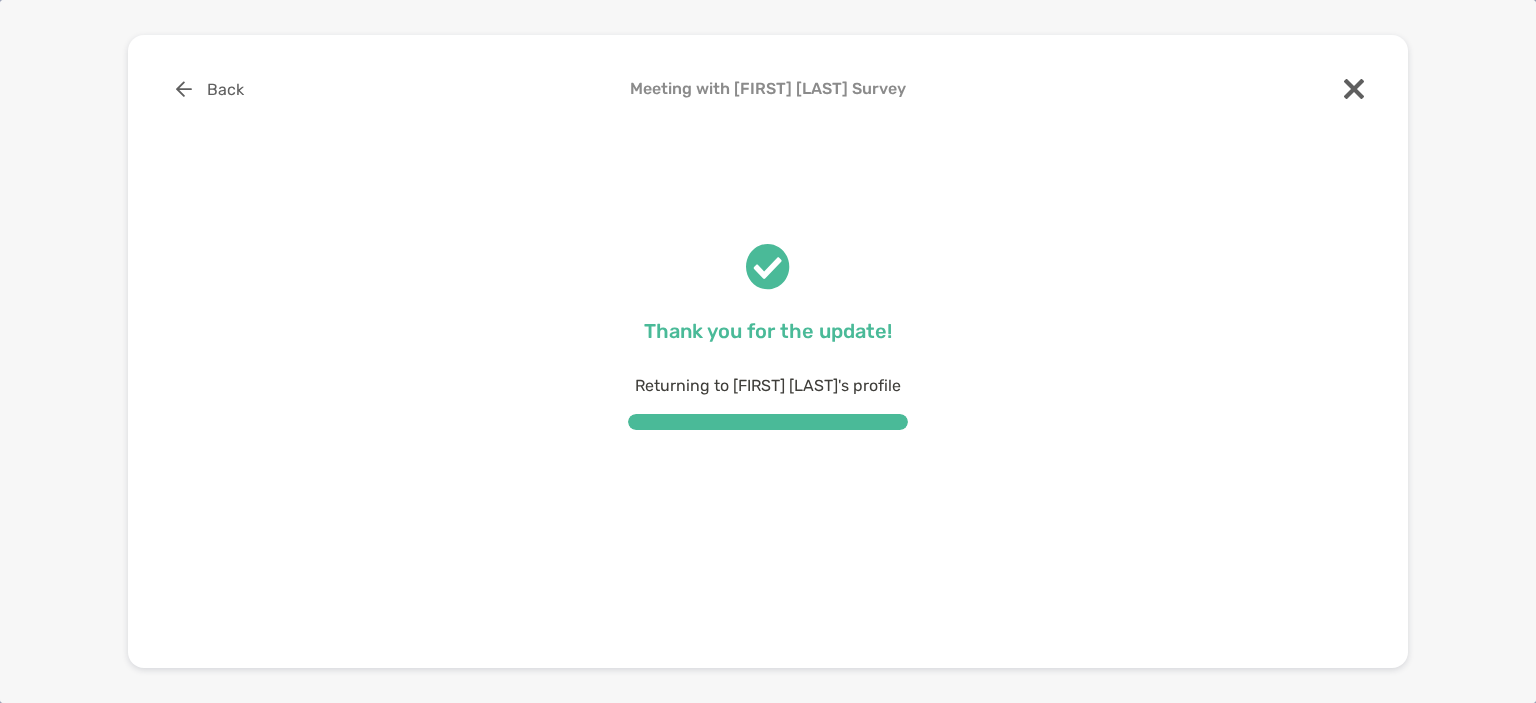 scroll, scrollTop: 0, scrollLeft: 0, axis: both 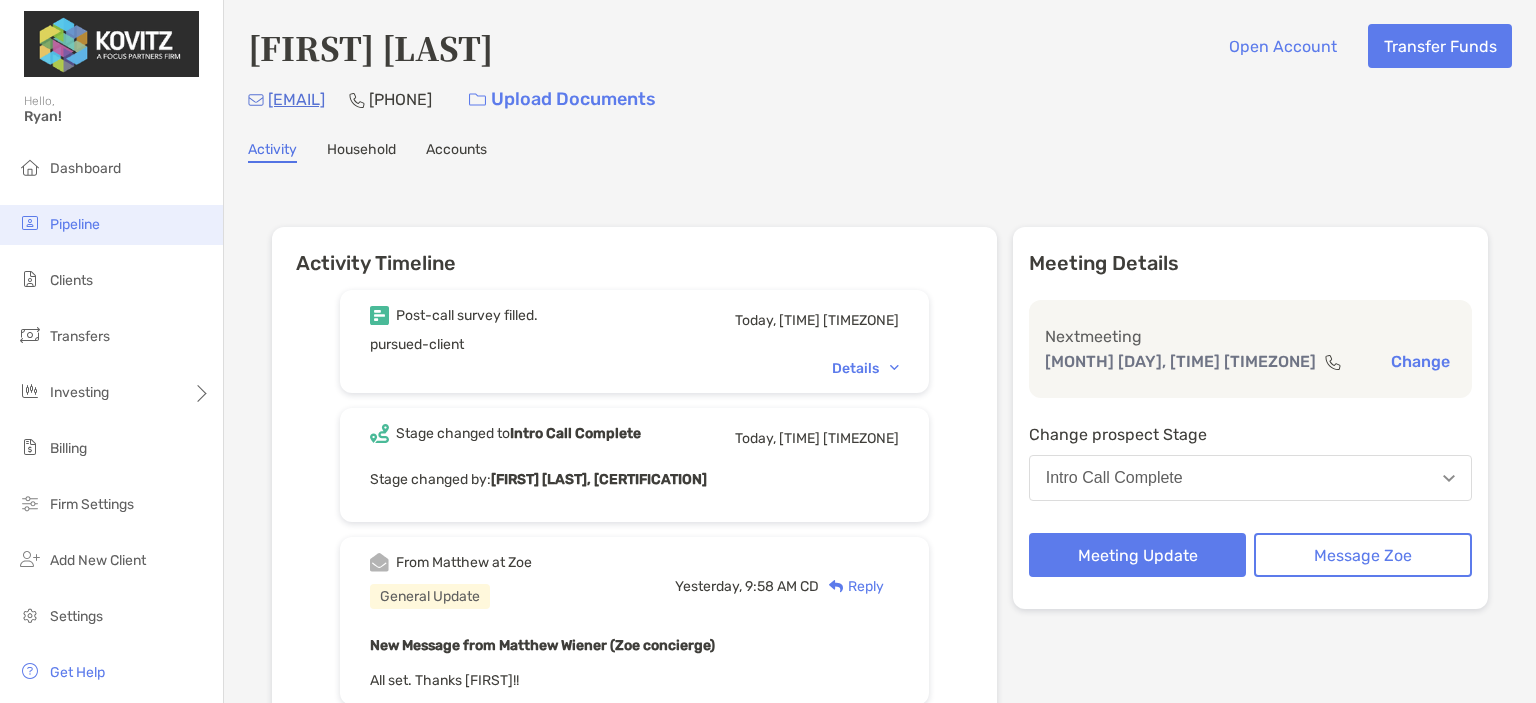 click on "Pipeline" at bounding box center (111, 225) 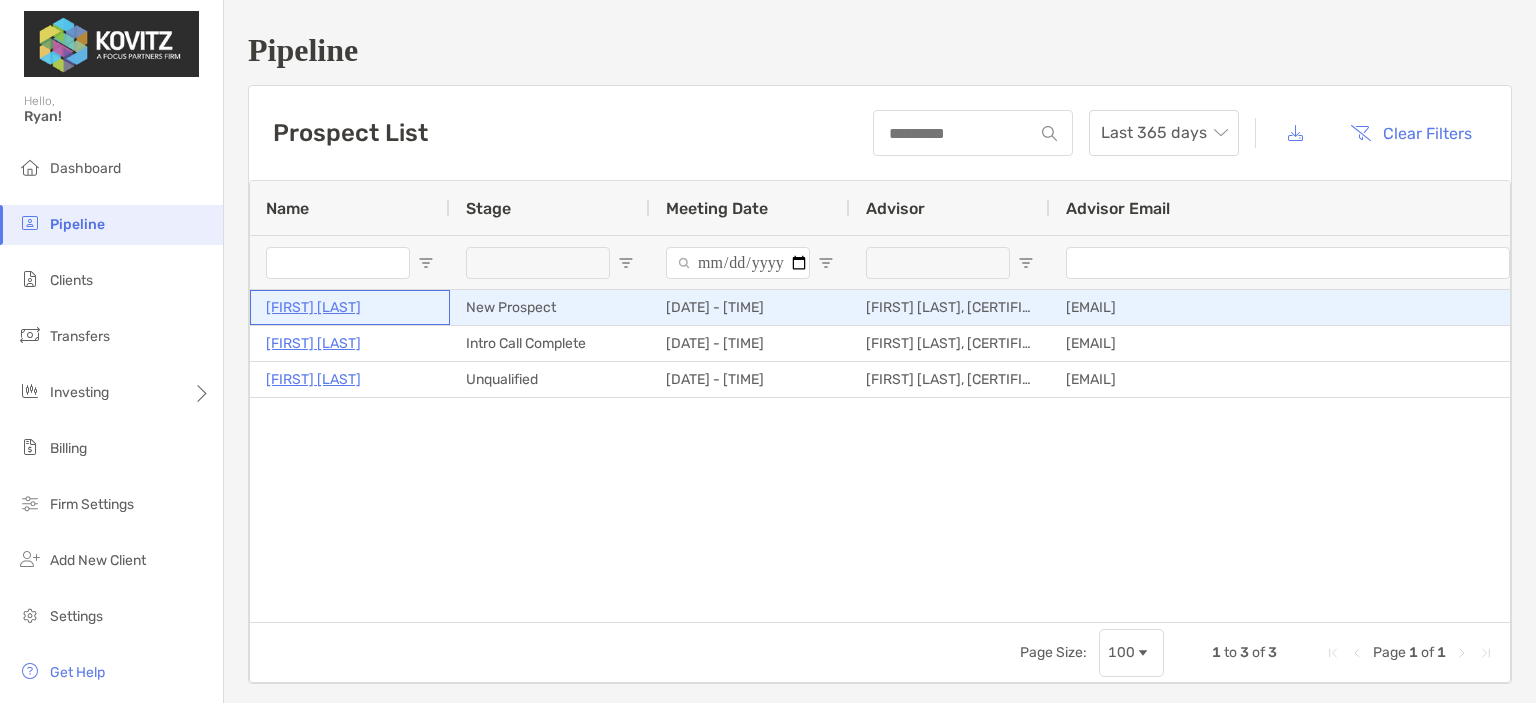 click on "[FIRST] [LAST]" at bounding box center [313, 307] 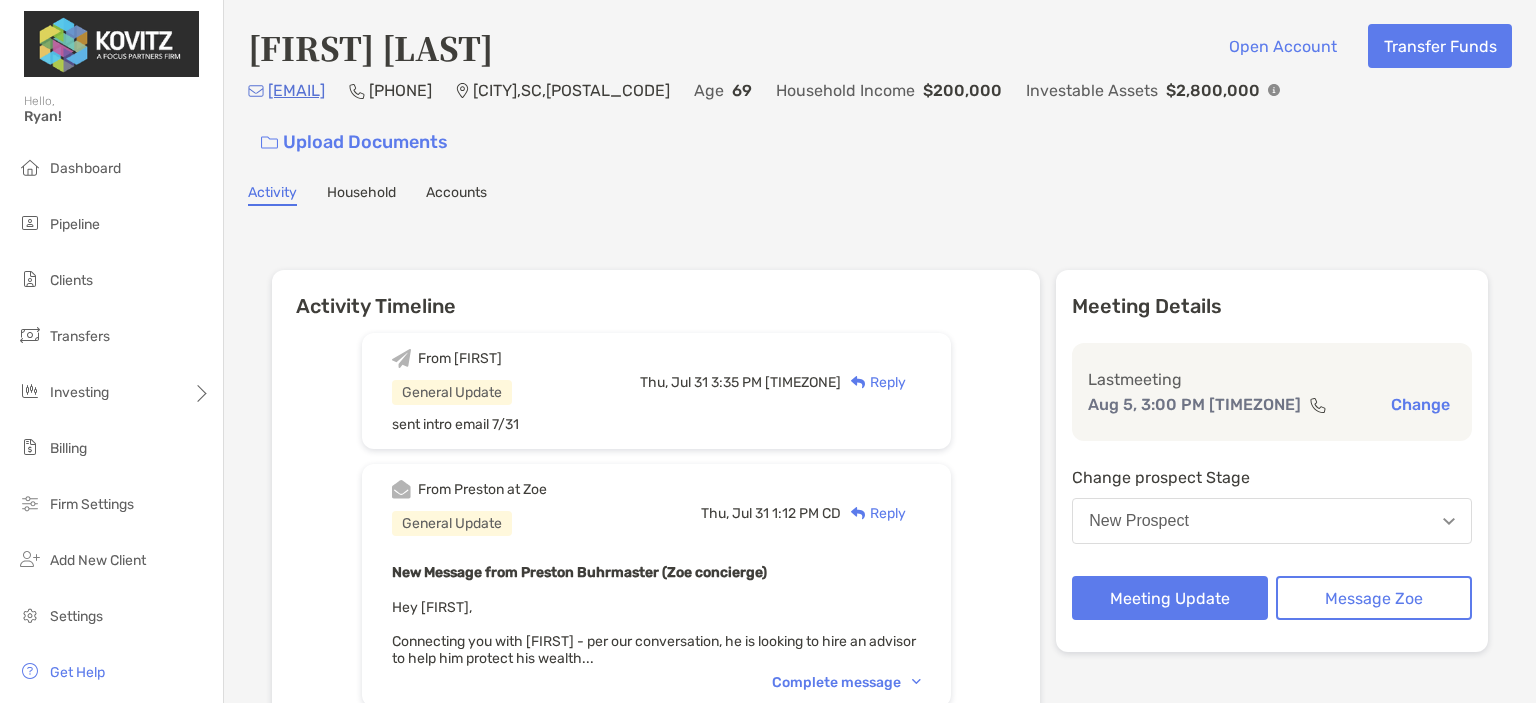 scroll, scrollTop: 0, scrollLeft: 0, axis: both 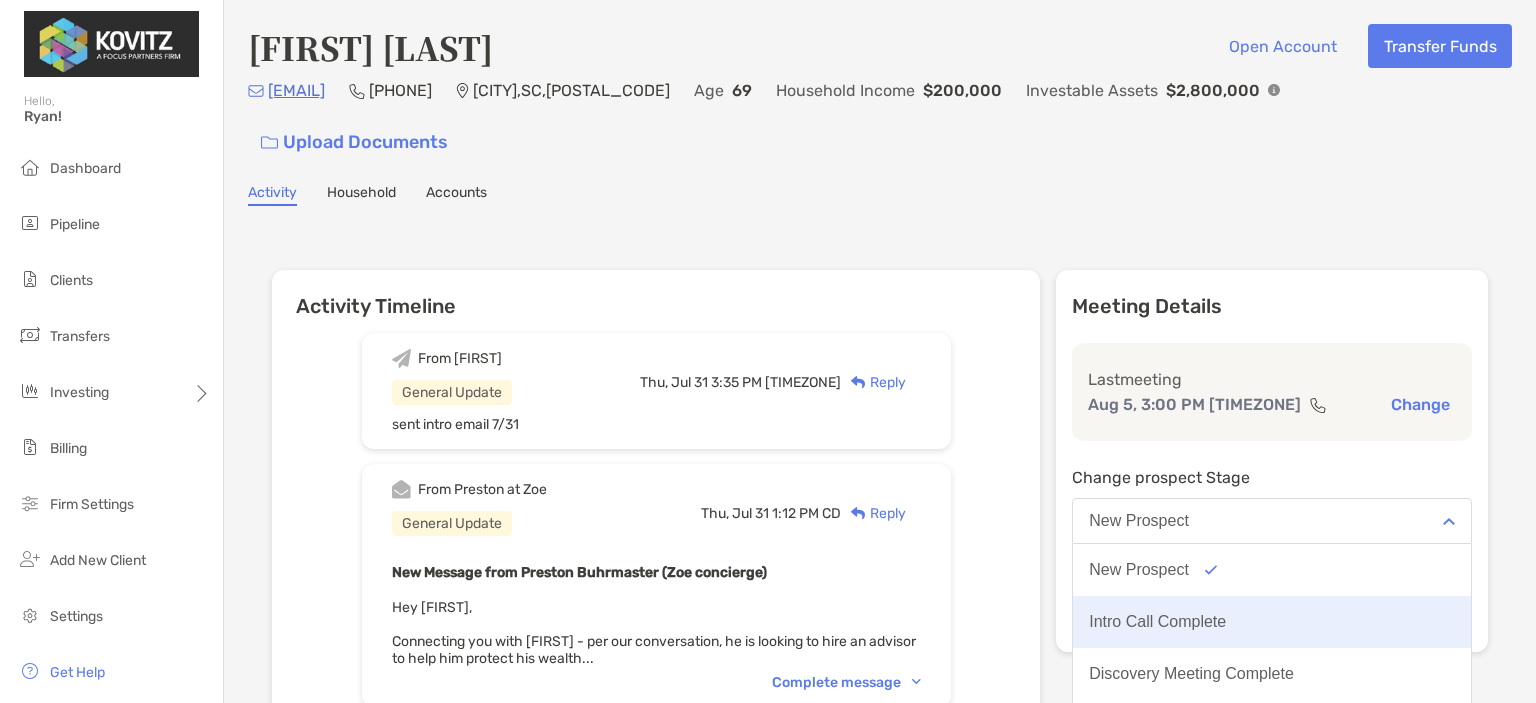 click on "Intro Call Complete" at bounding box center (1157, 622) 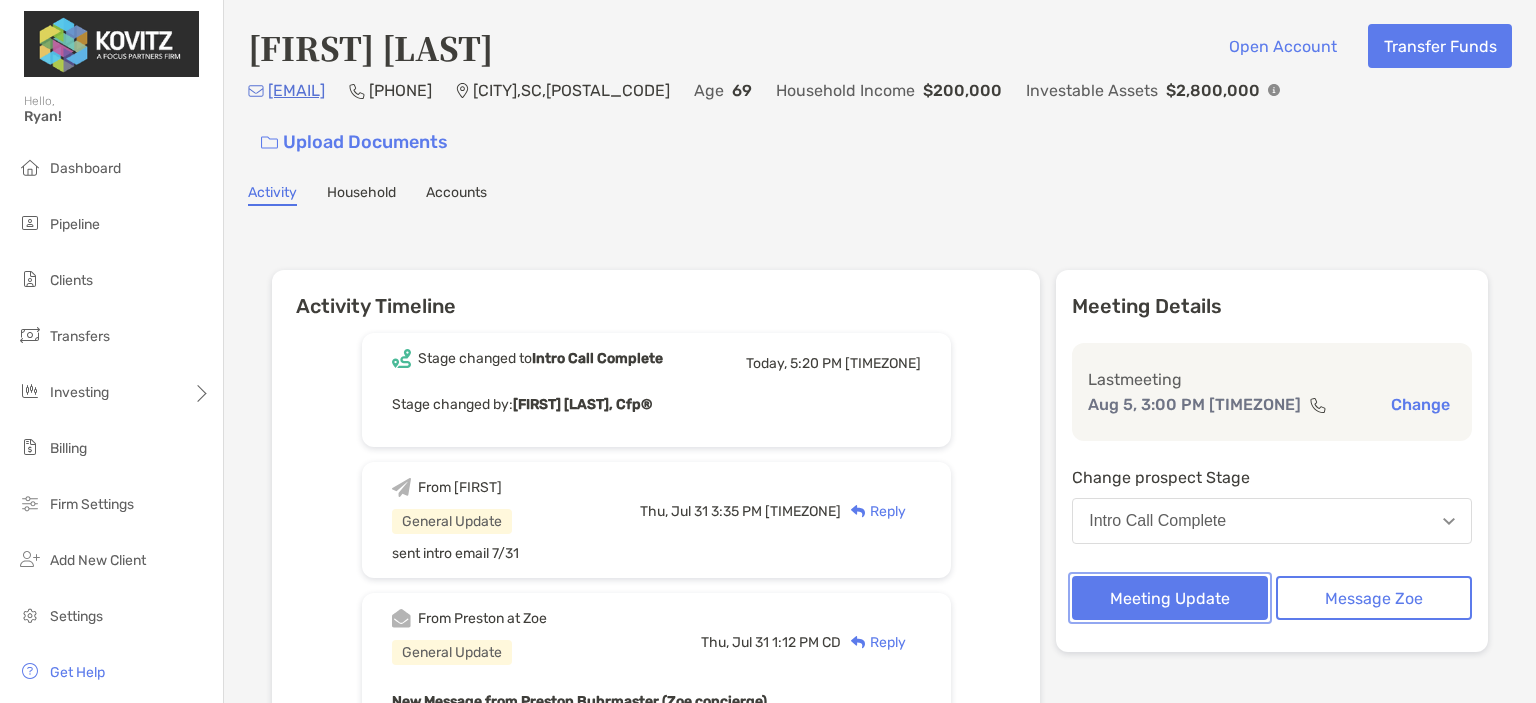 click on "Meeting Update" at bounding box center [1170, 598] 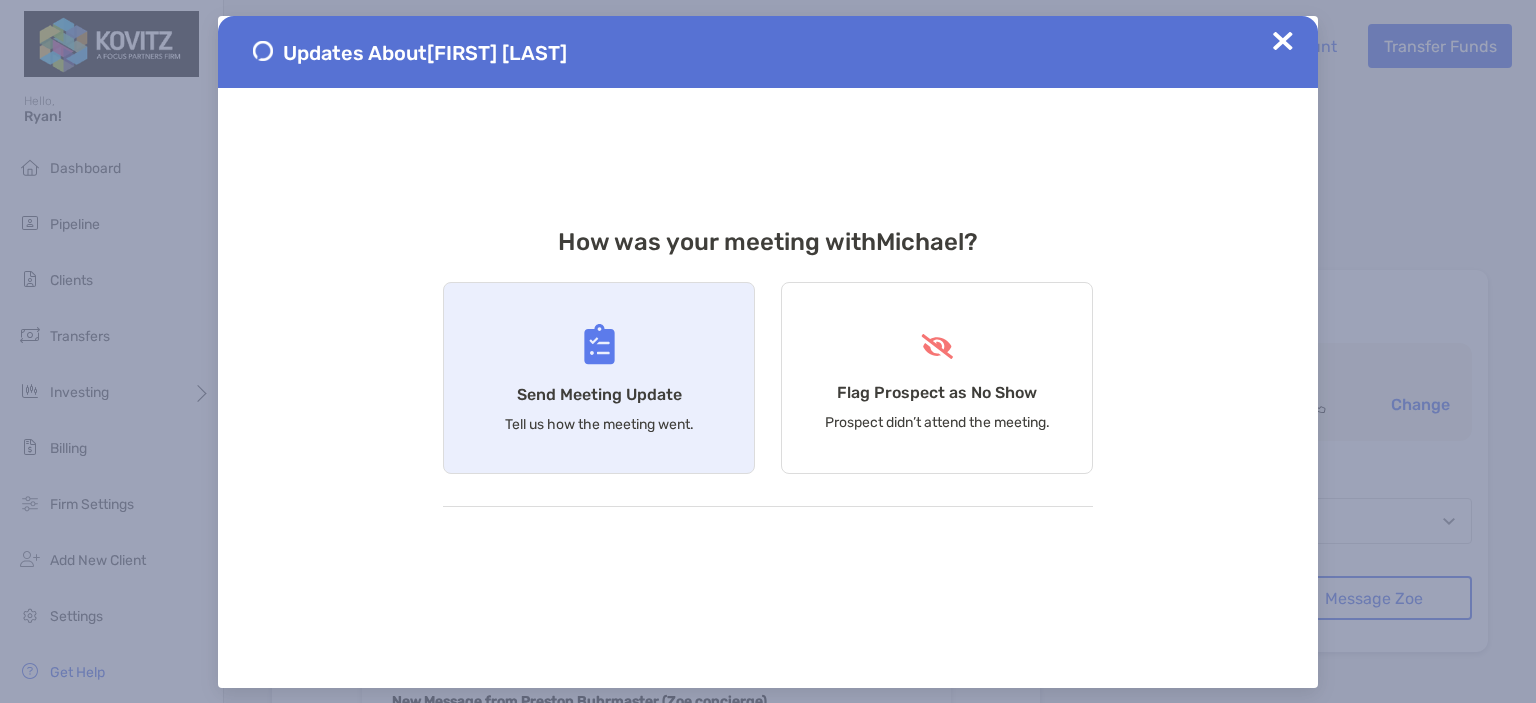 click on "Send Meeting Update" at bounding box center [599, 394] 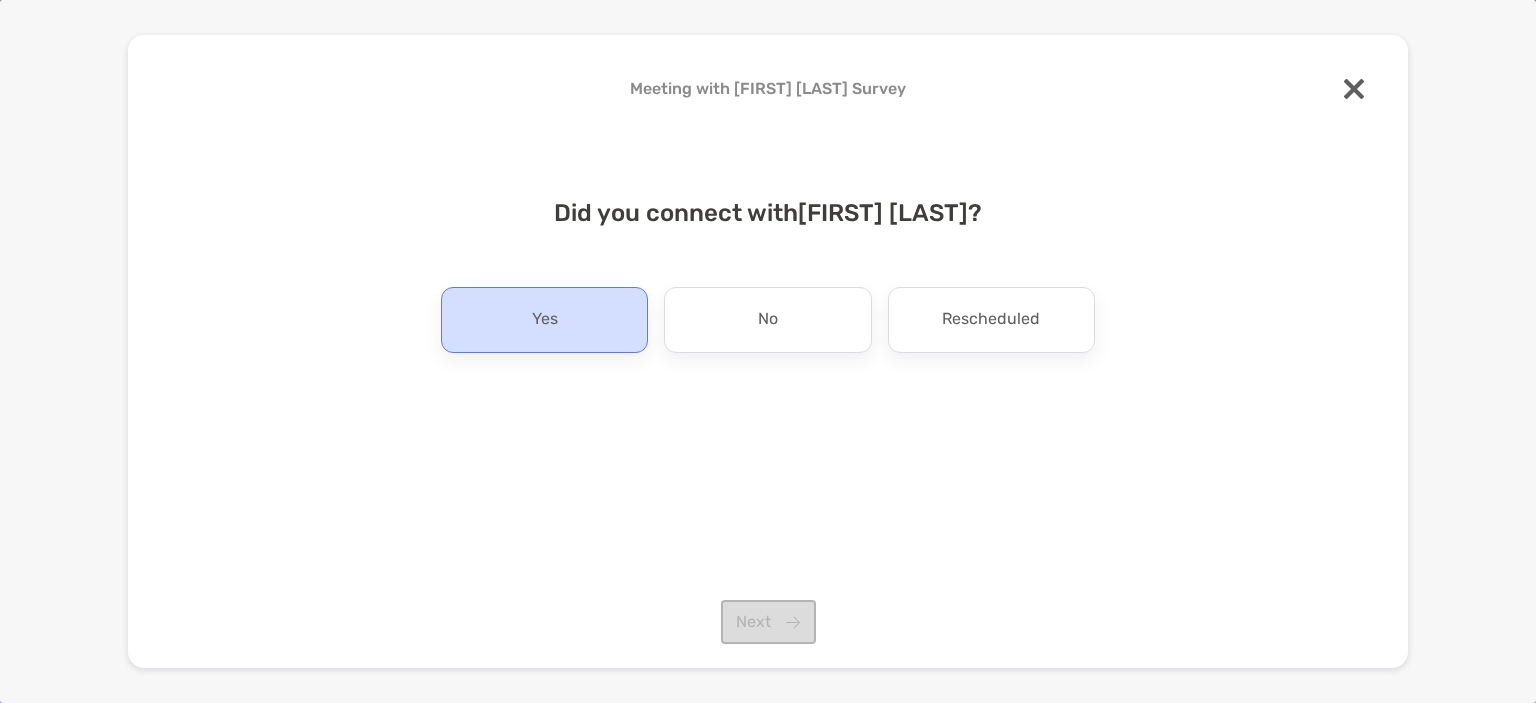 click on "Yes" at bounding box center (544, 320) 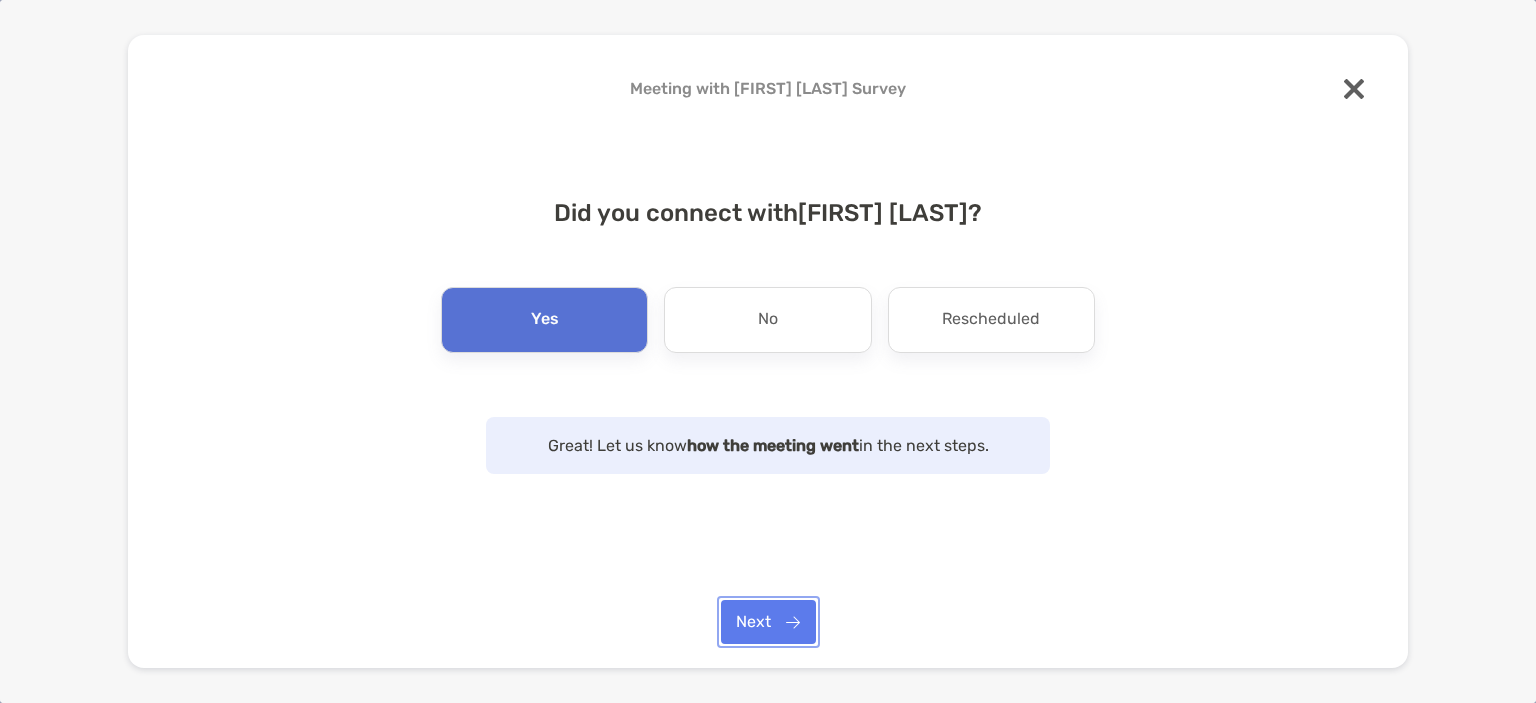 click on "Next" at bounding box center [768, 622] 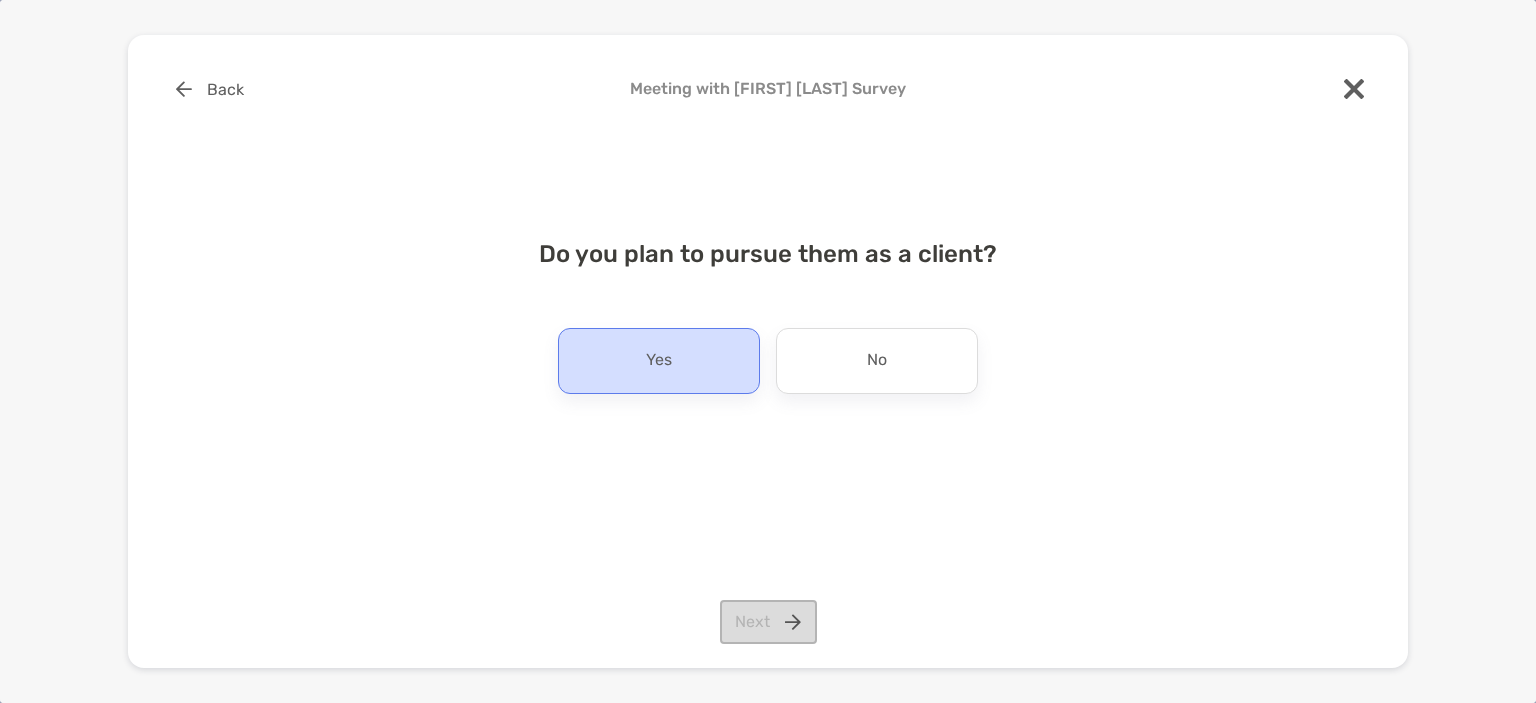 click on "Yes" at bounding box center [659, 361] 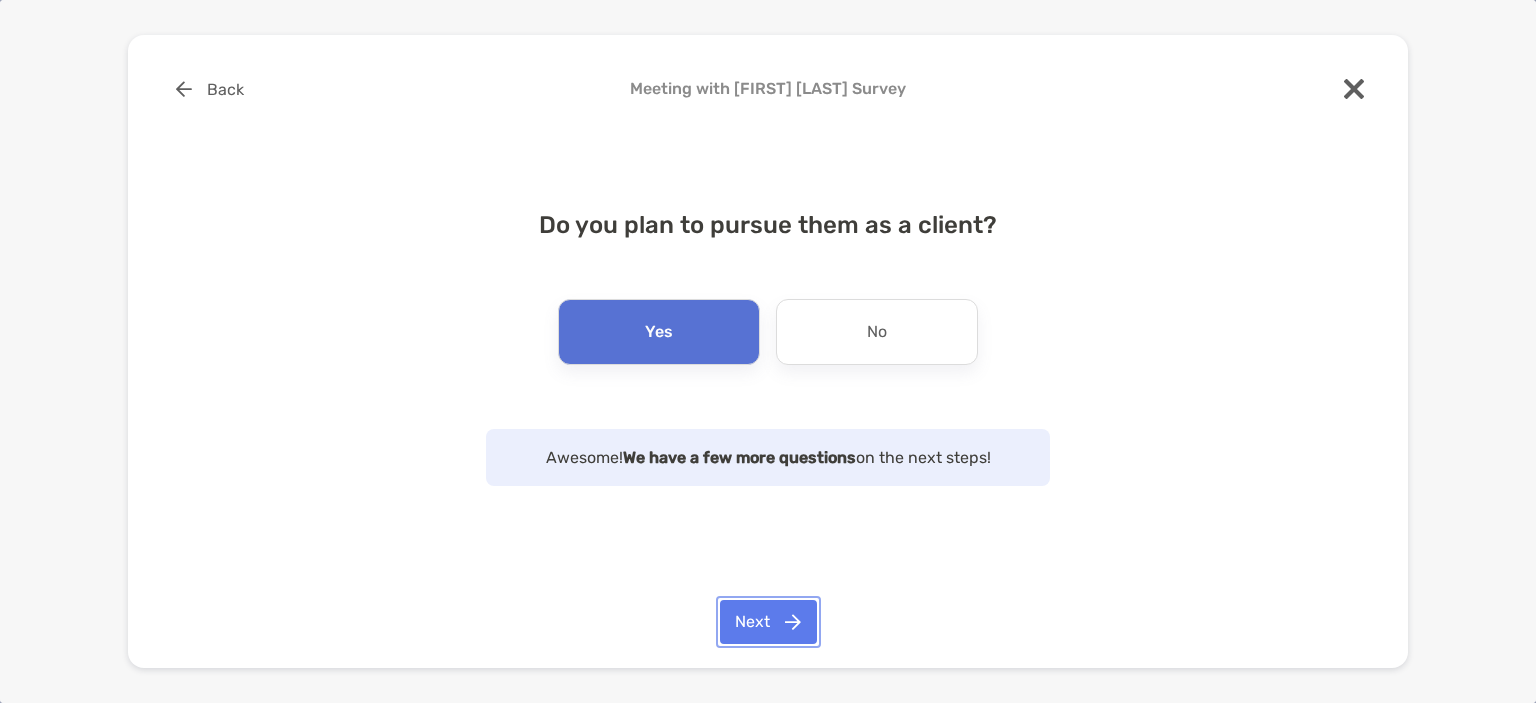 click on "Next" at bounding box center (768, 622) 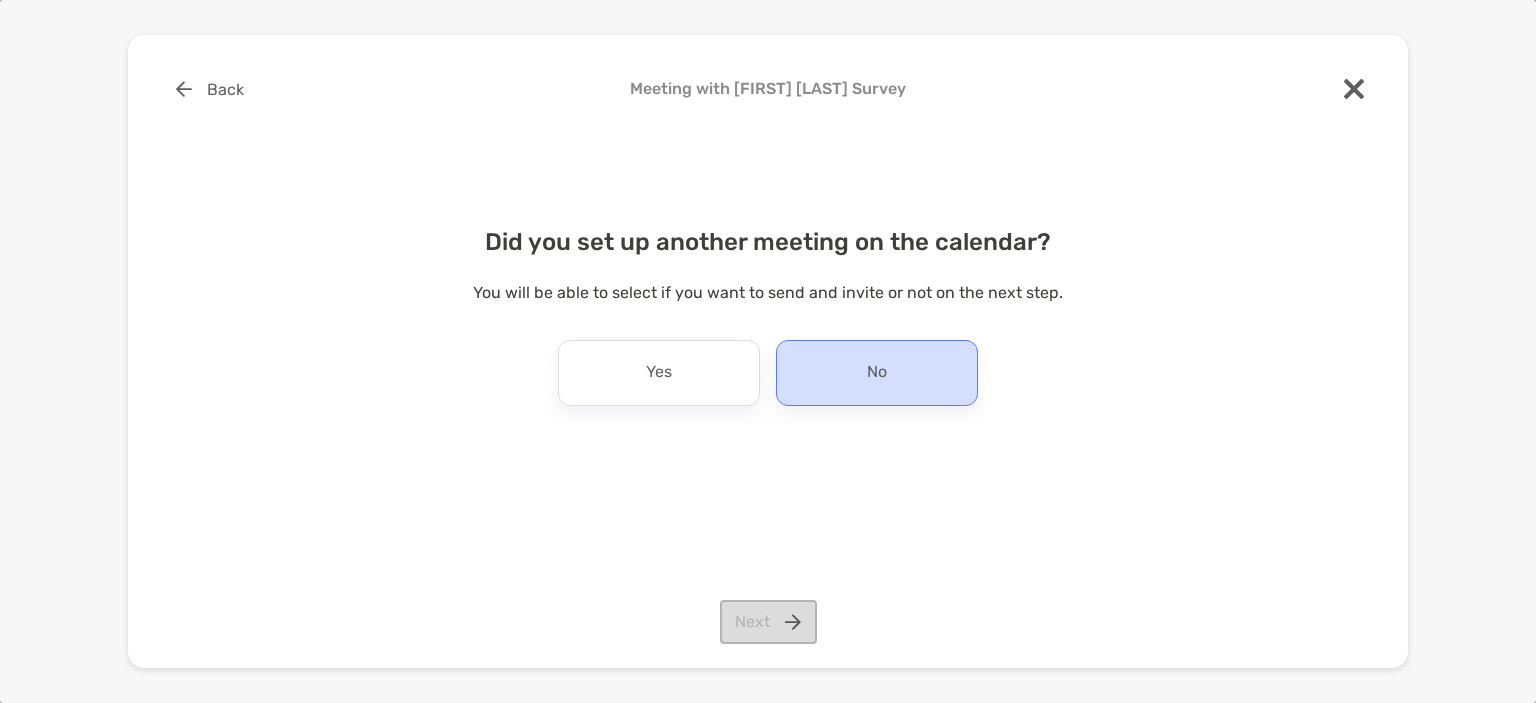 click on "No" at bounding box center (877, 373) 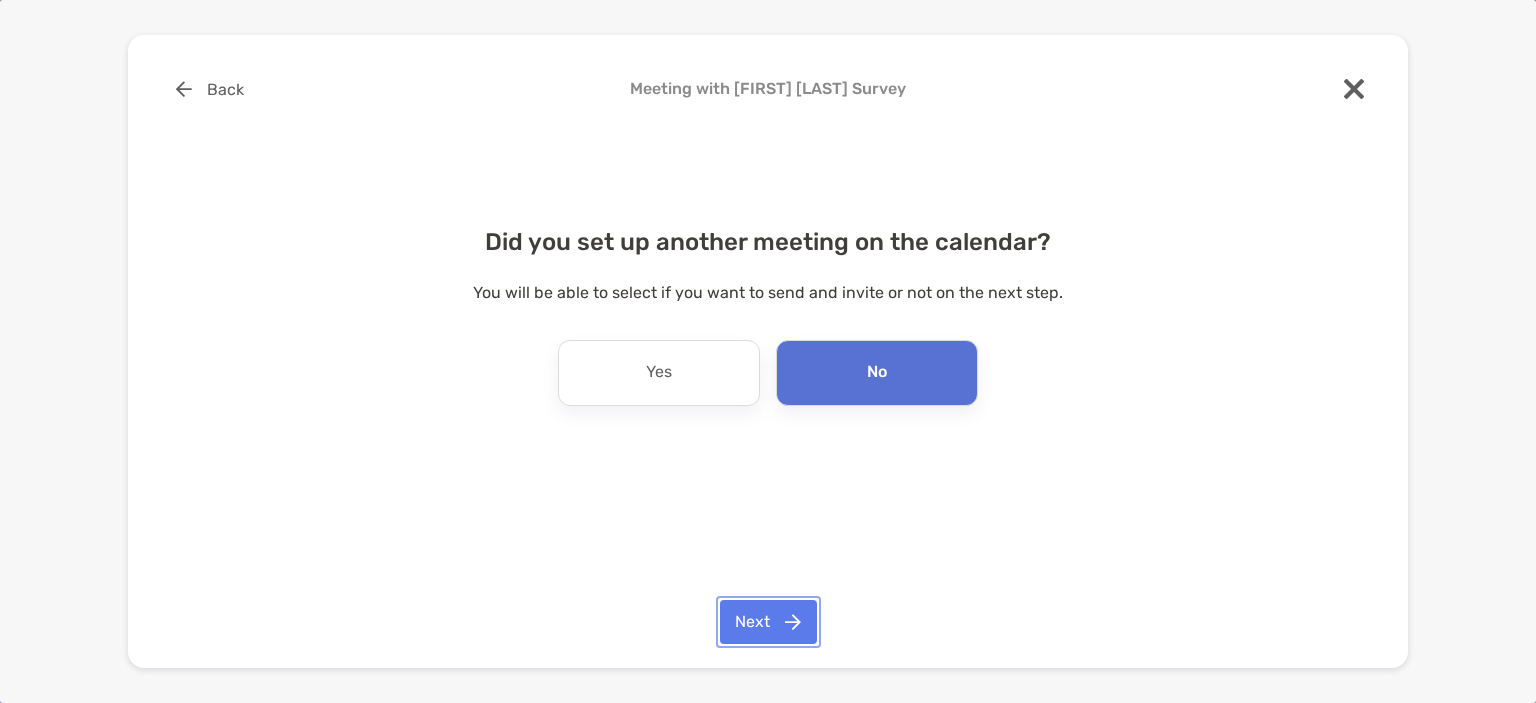 click on "Next" at bounding box center [768, 622] 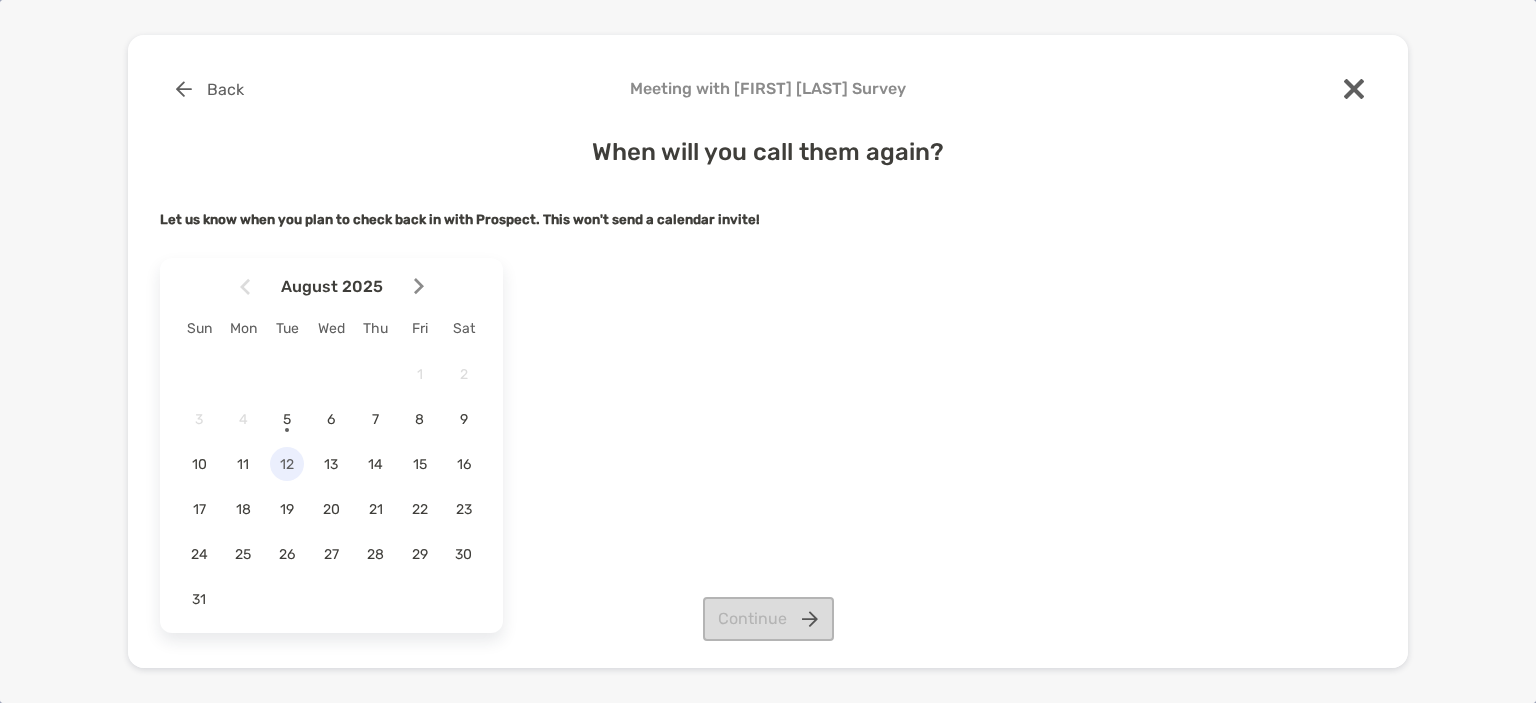 click on "12" at bounding box center [287, 464] 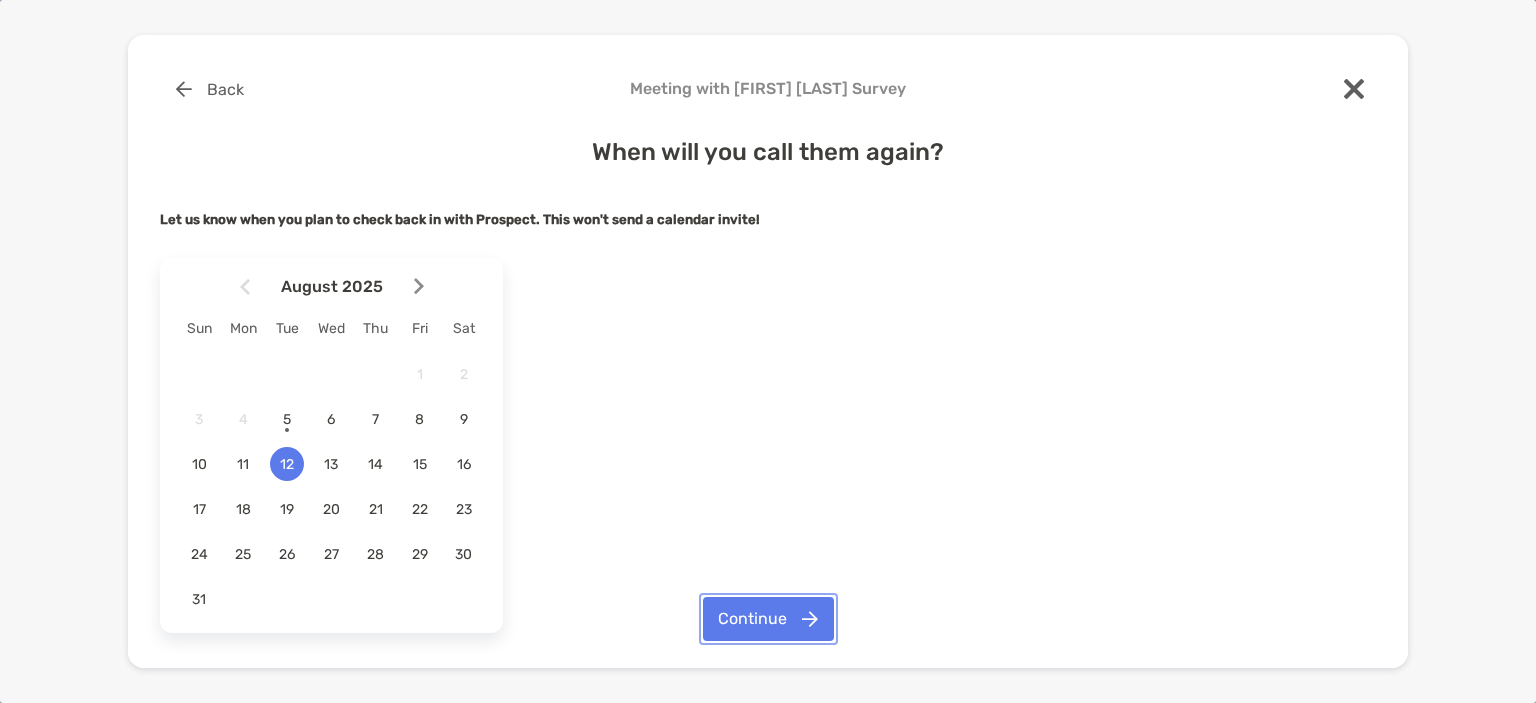 click on "Continue" at bounding box center (768, 619) 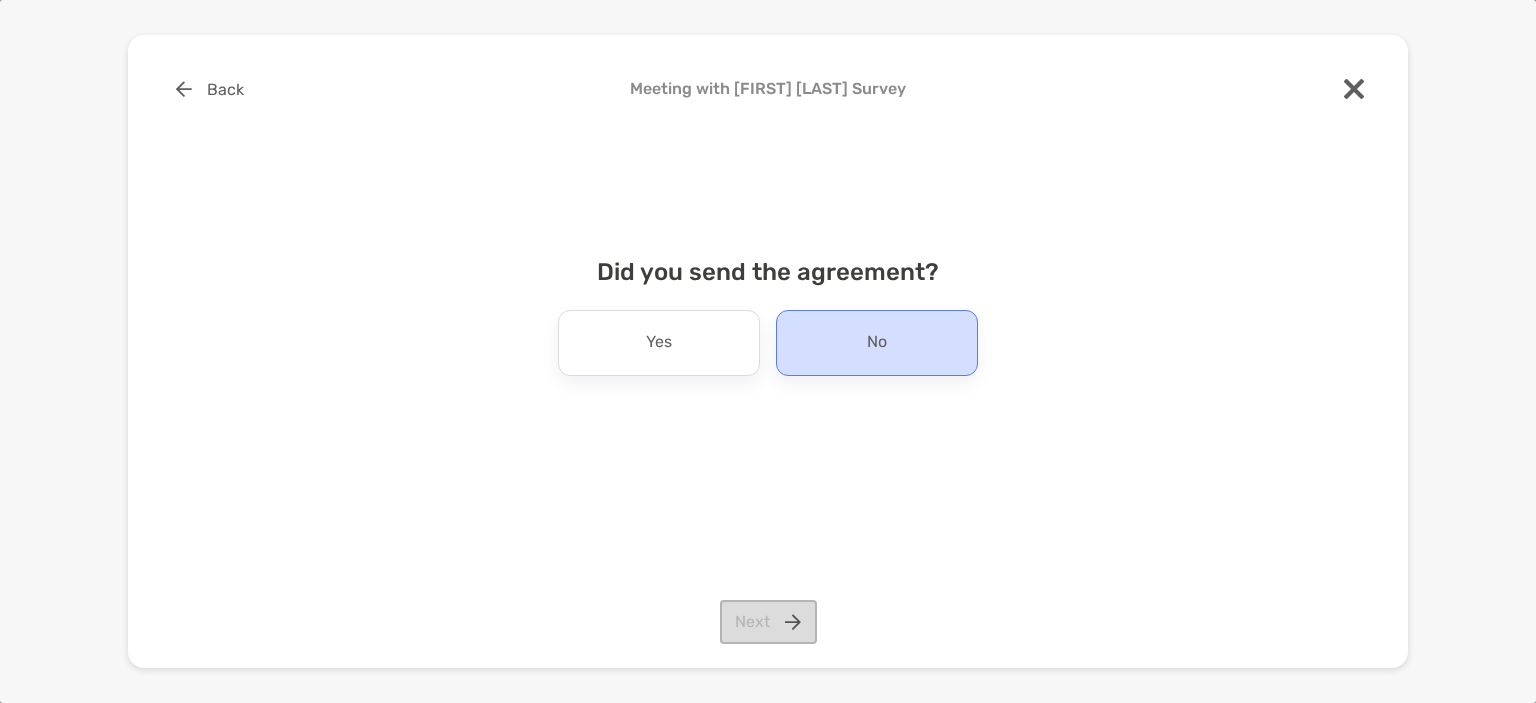 click on "No" at bounding box center [877, 343] 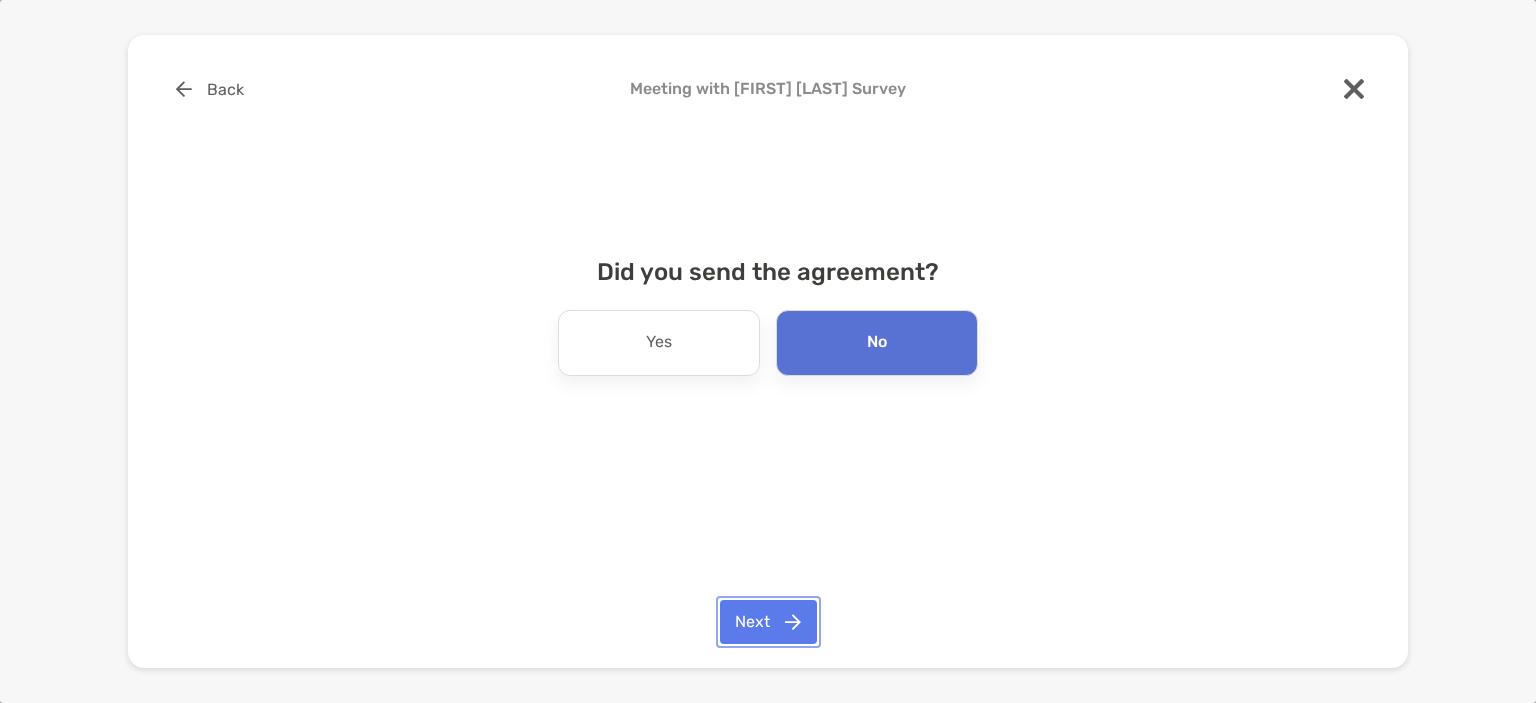 click on "Next" at bounding box center [768, 622] 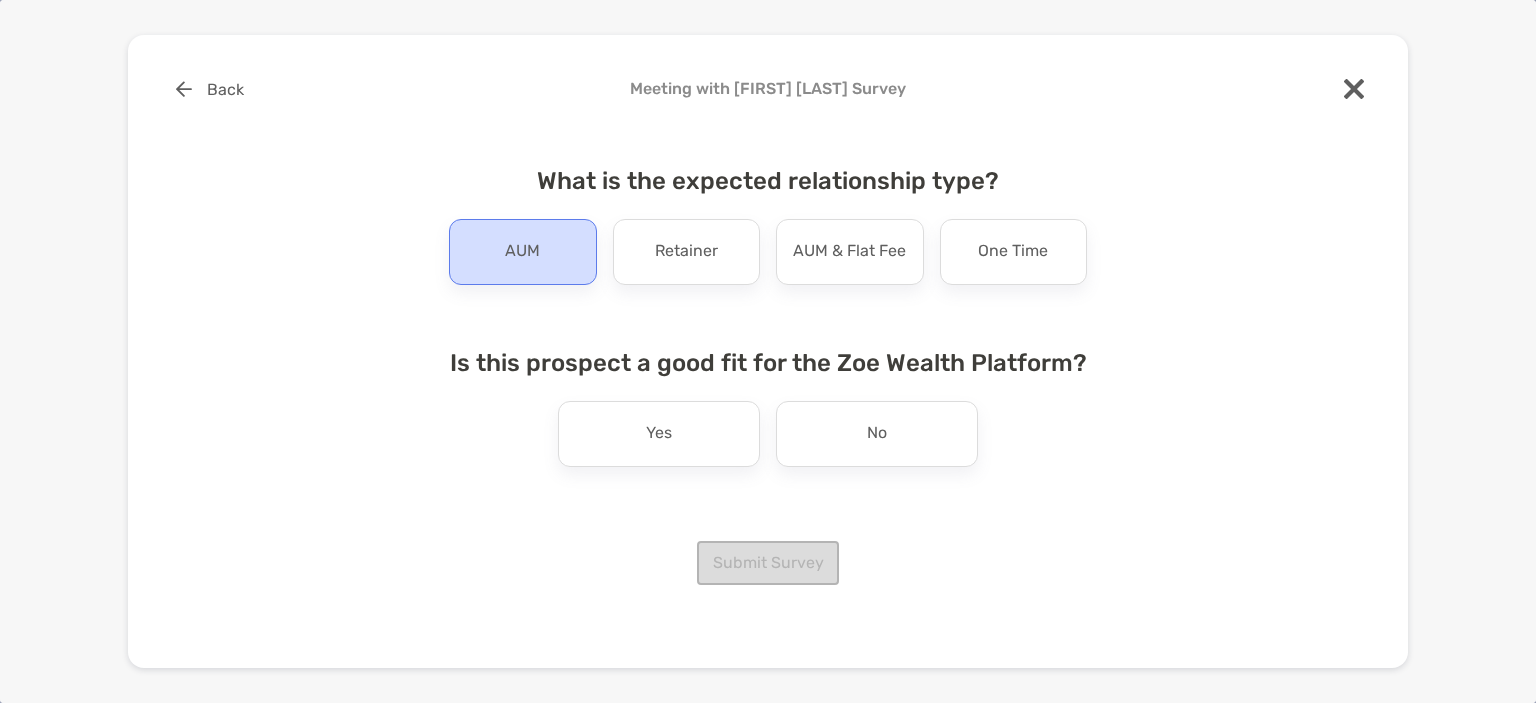 click on "AUM" at bounding box center (522, 252) 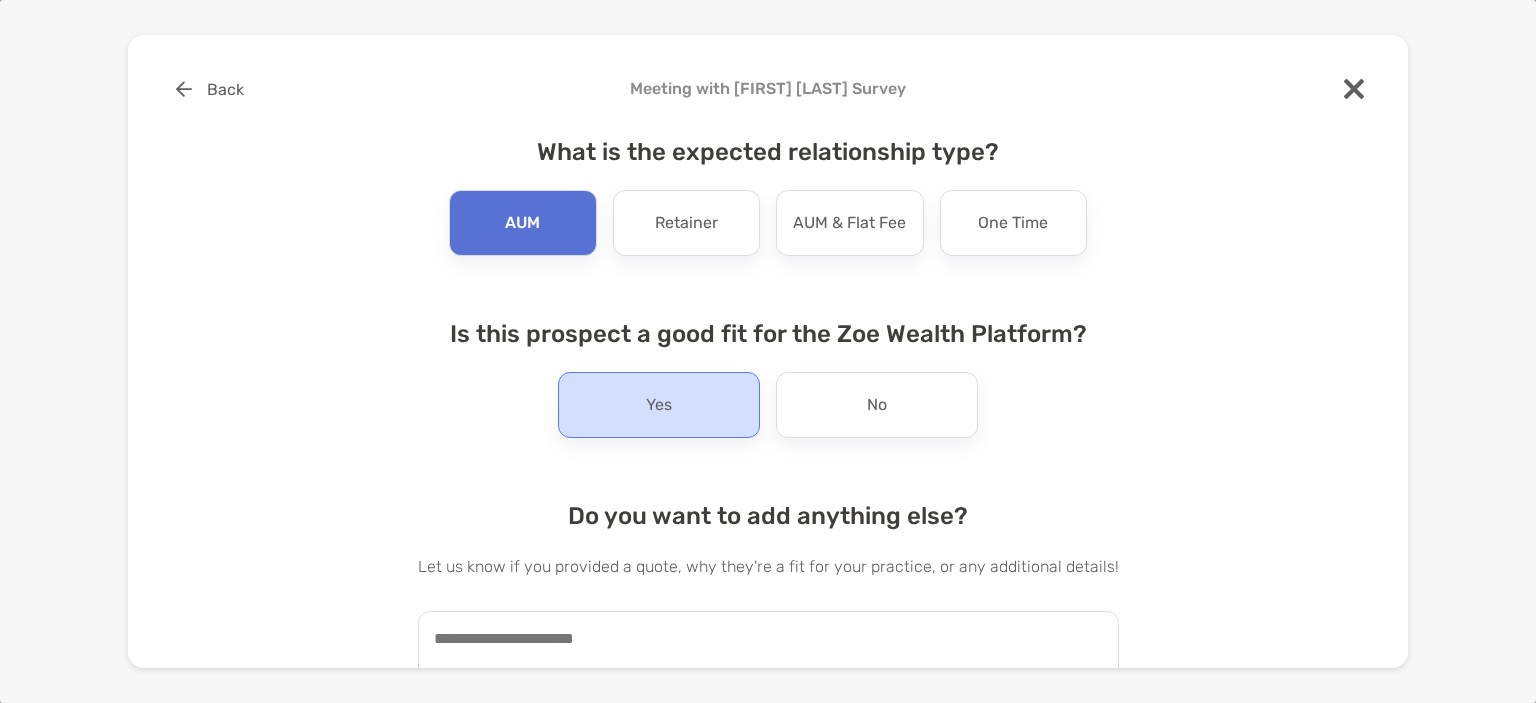 click on "Yes" at bounding box center [659, 405] 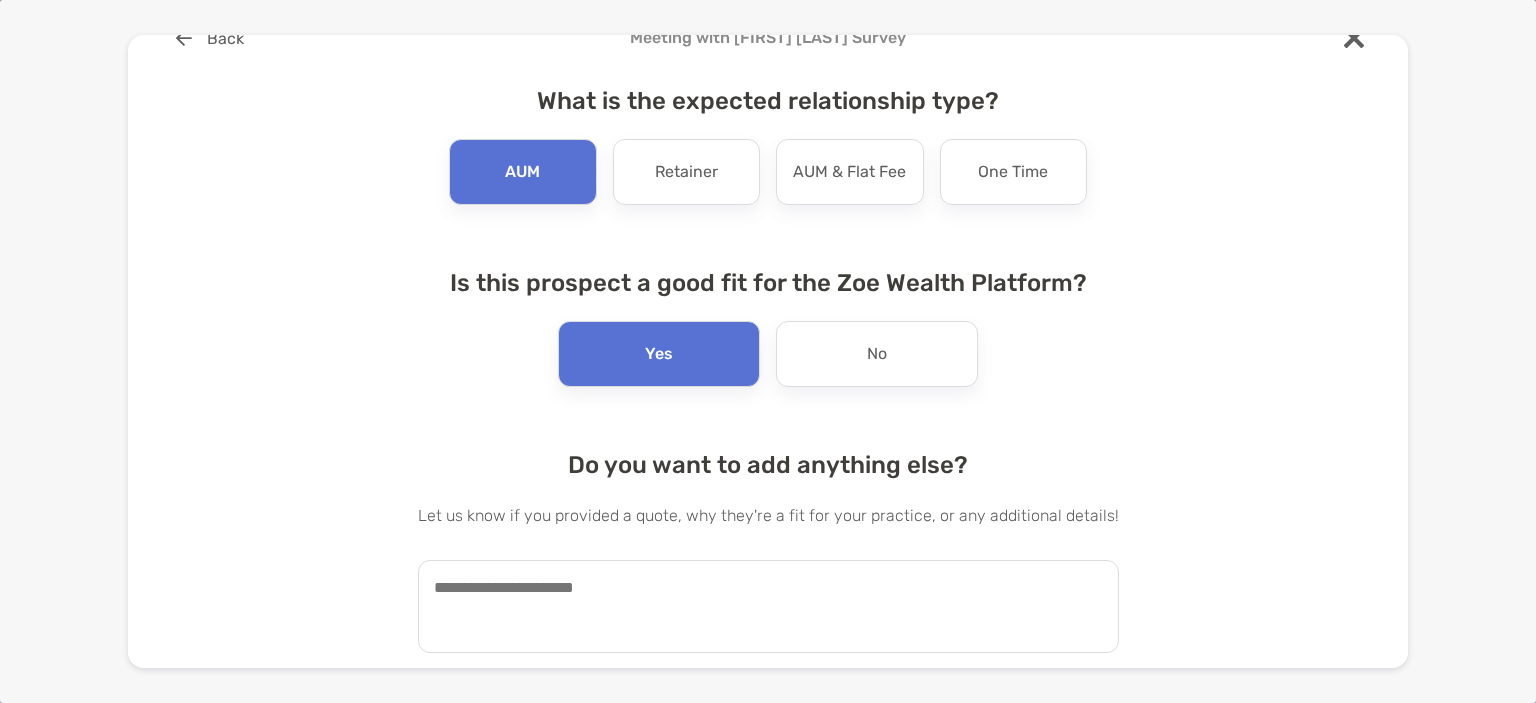 scroll, scrollTop: 99, scrollLeft: 0, axis: vertical 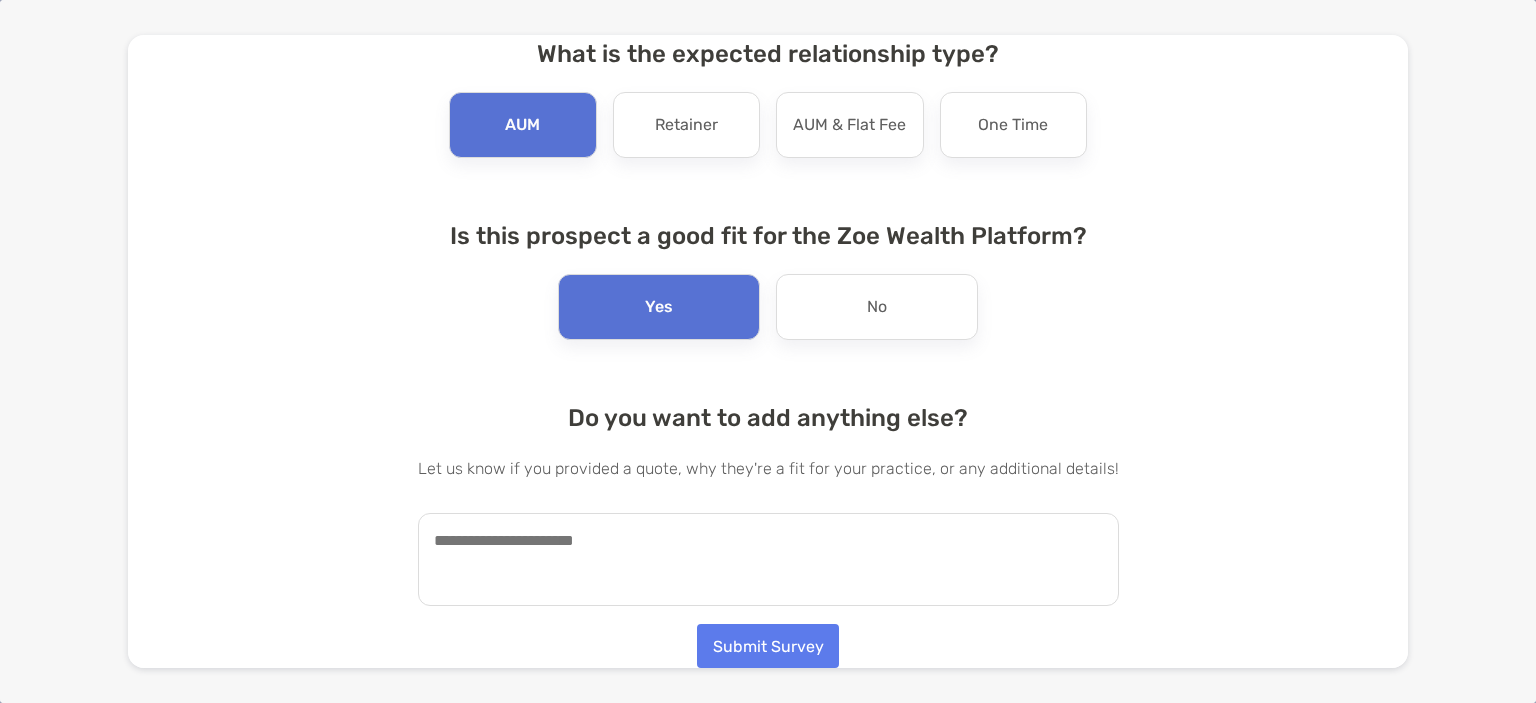 click at bounding box center (768, 559) 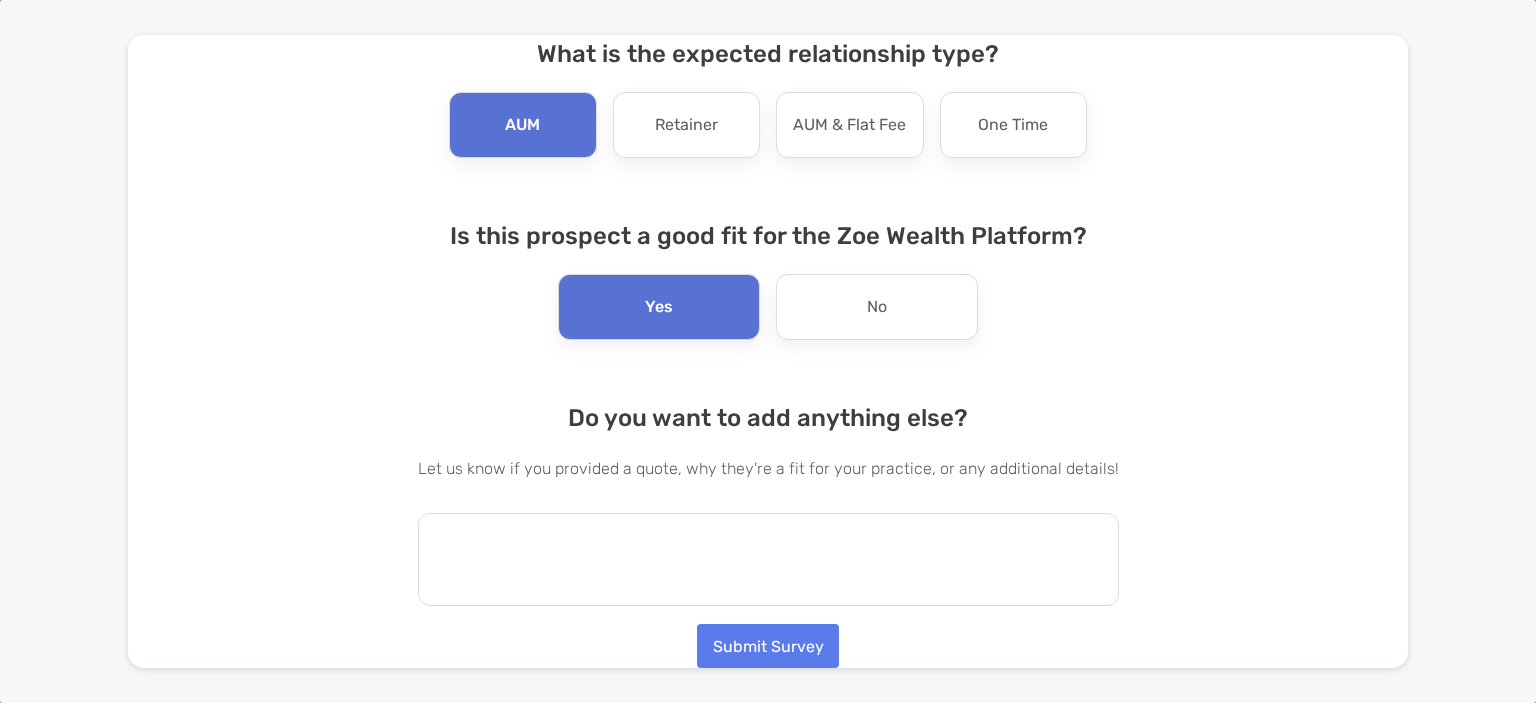 click at bounding box center (768, 559) 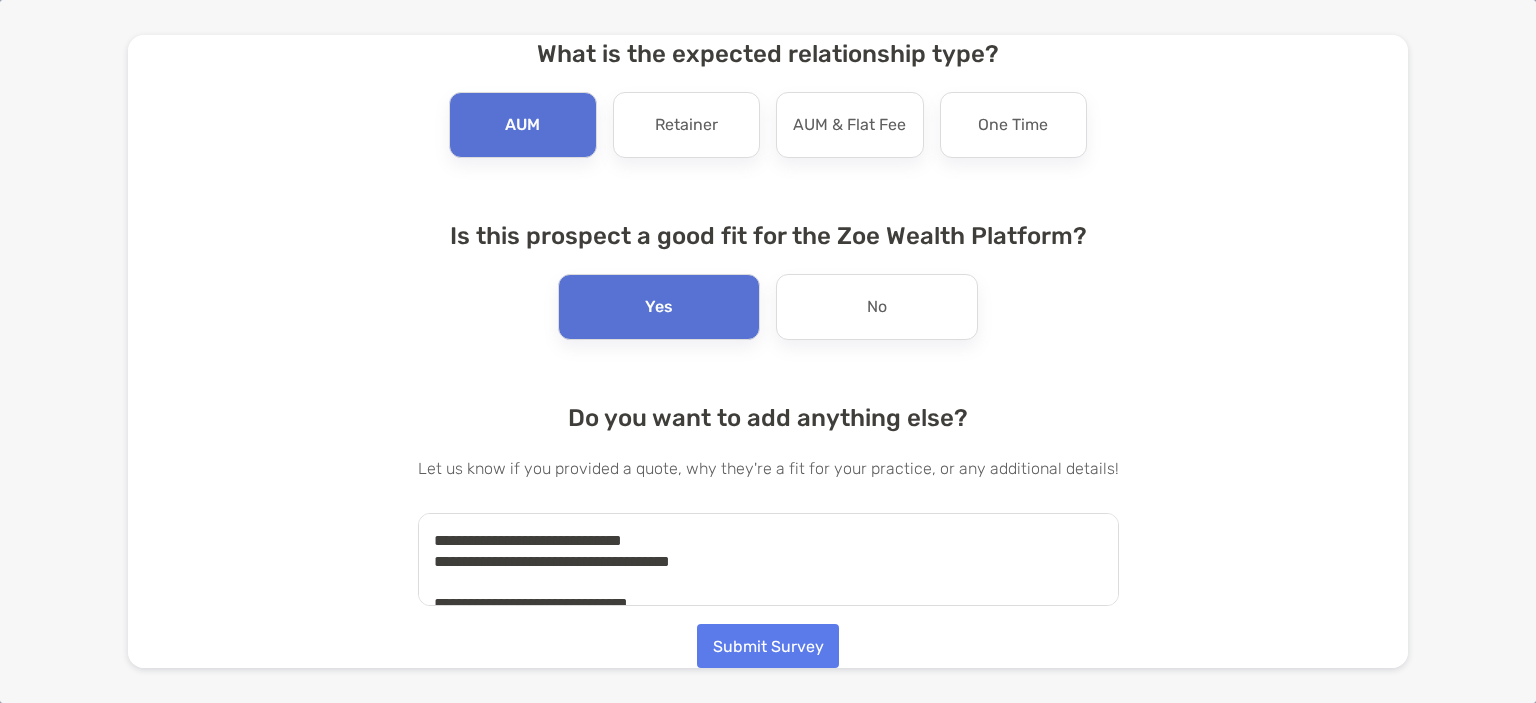 scroll, scrollTop: 995, scrollLeft: 0, axis: vertical 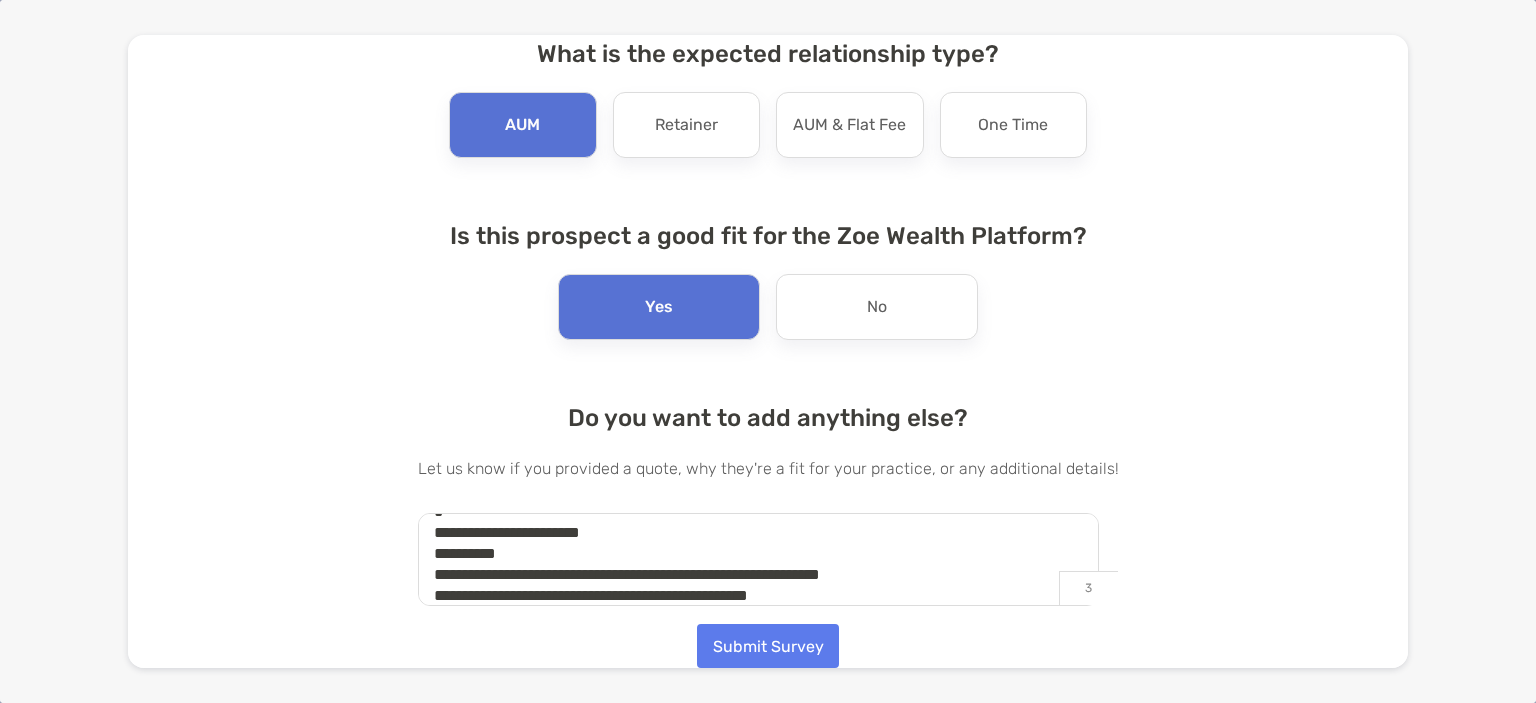 type on "**********" 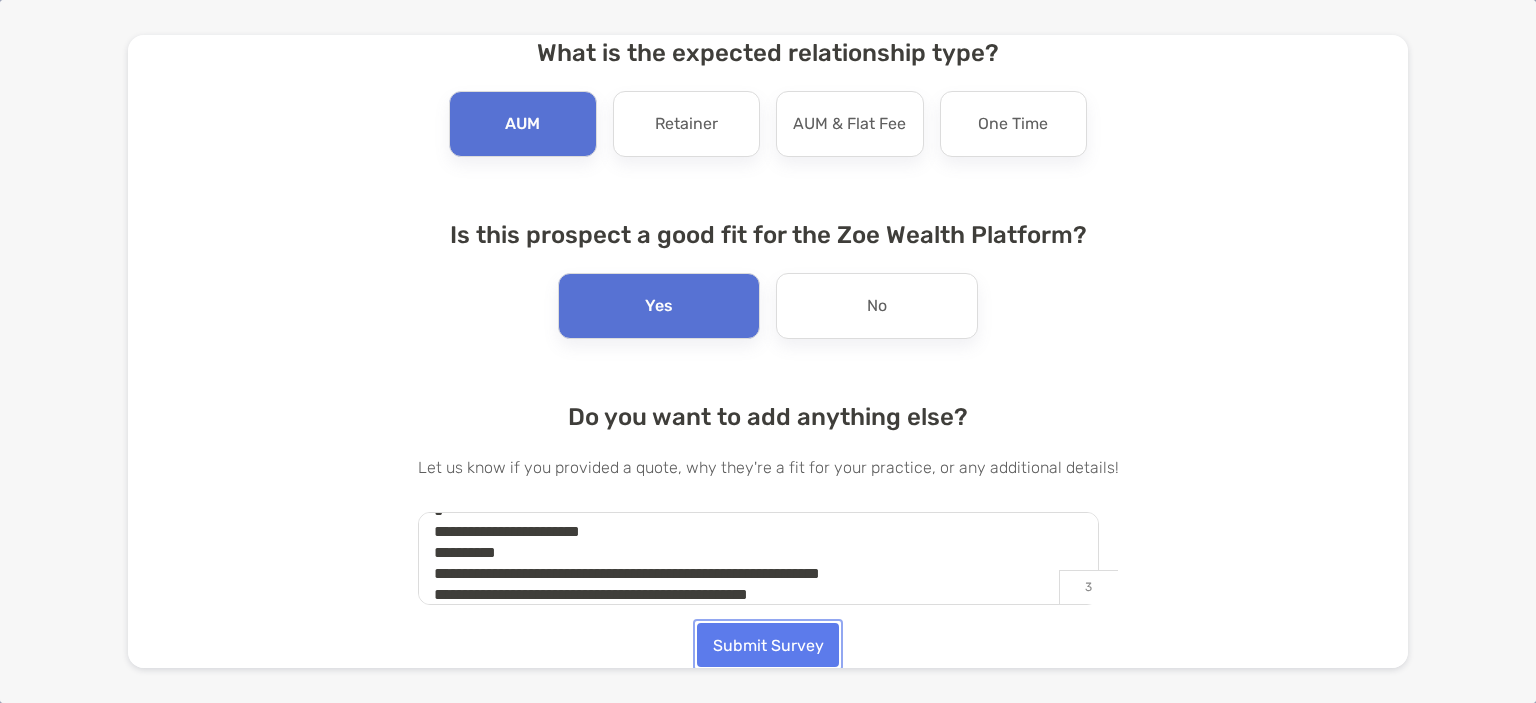 click on "Submit Survey" at bounding box center (768, 645) 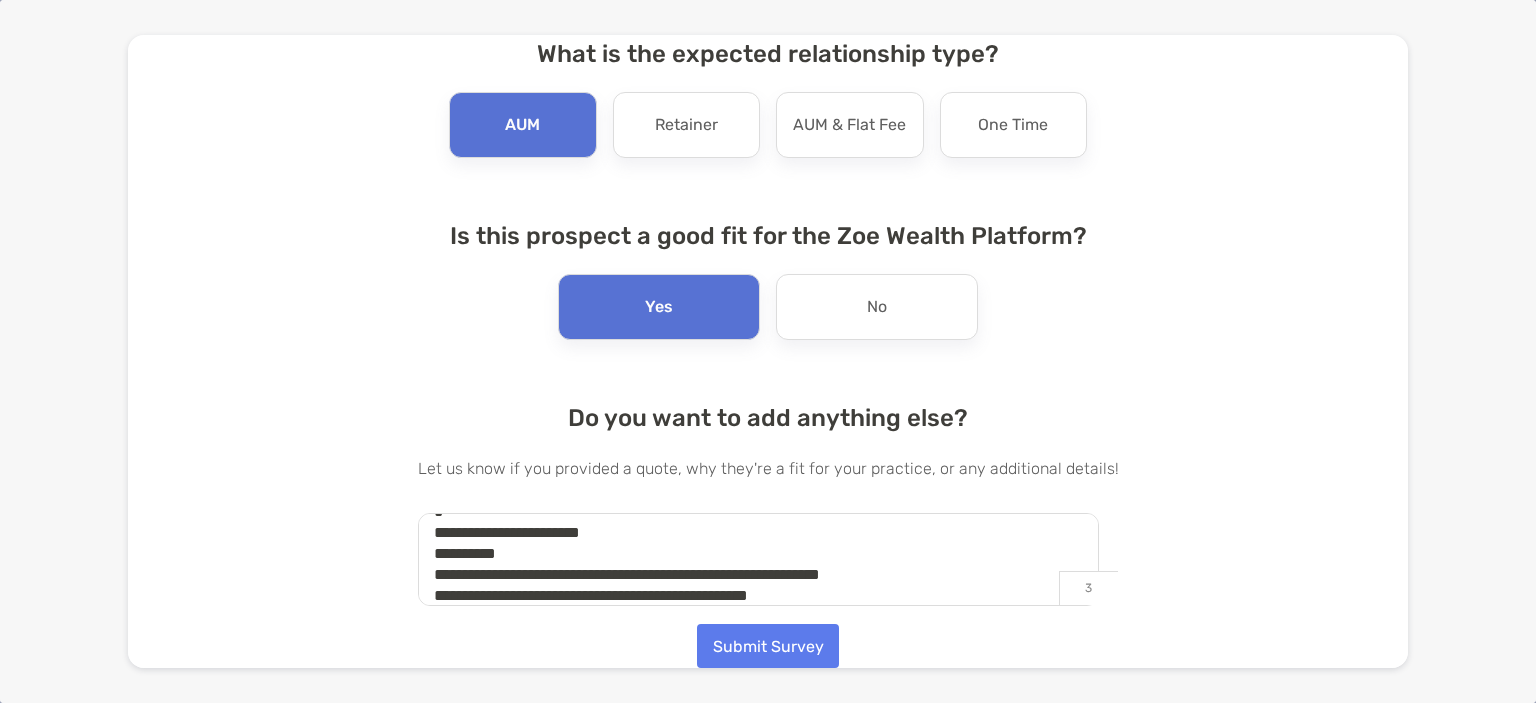 scroll, scrollTop: 0, scrollLeft: 0, axis: both 